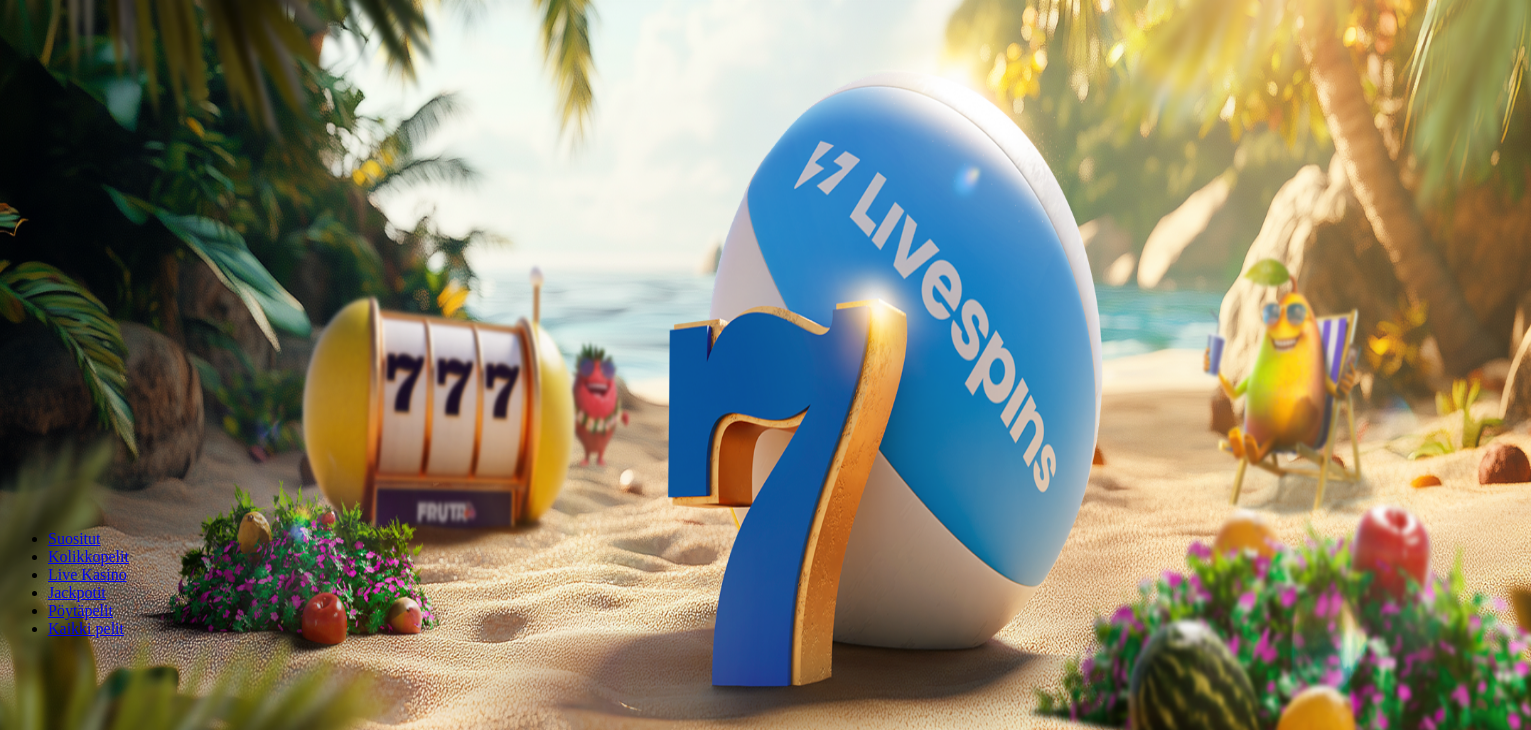 scroll, scrollTop: 0, scrollLeft: 0, axis: both 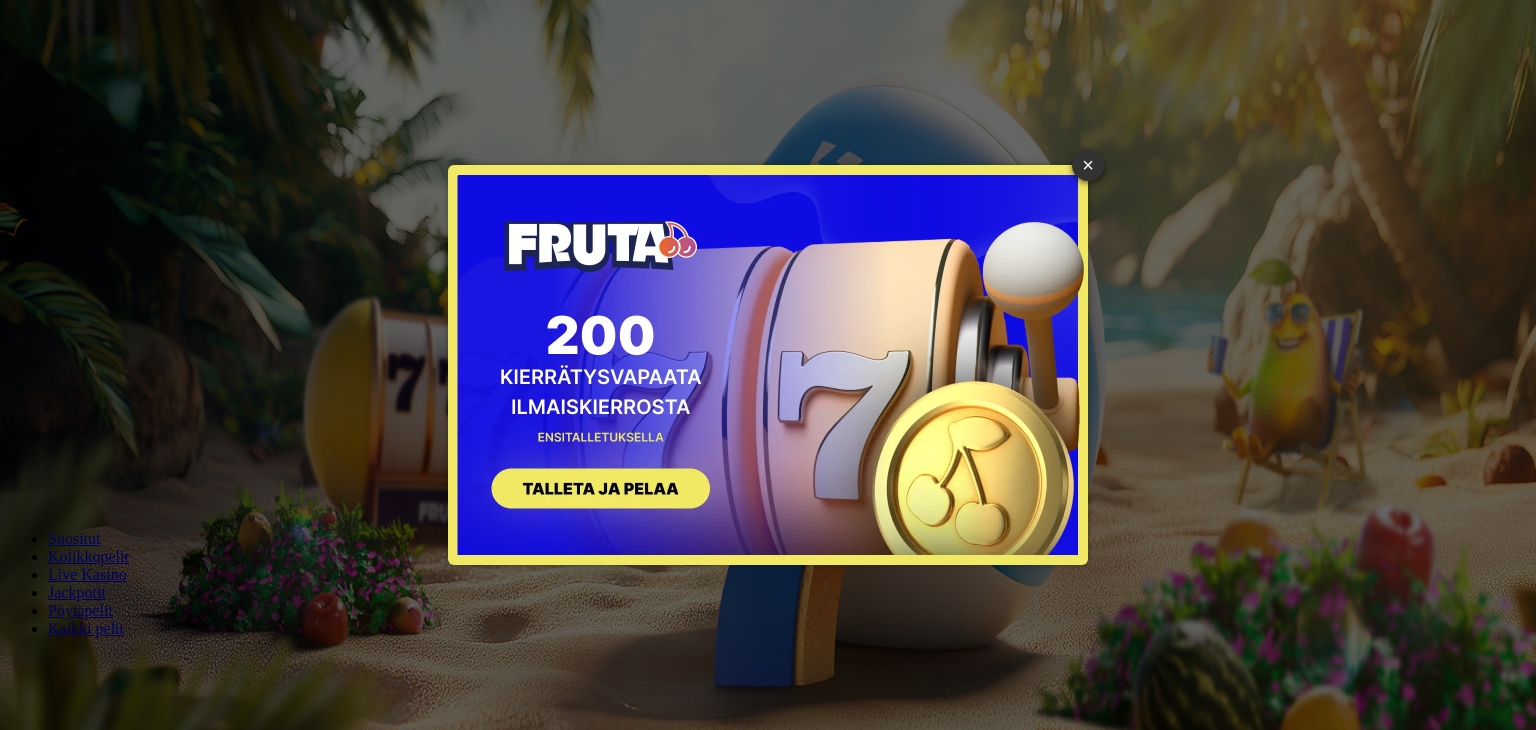 click on "SIGN UP" at bounding box center [591, 491] 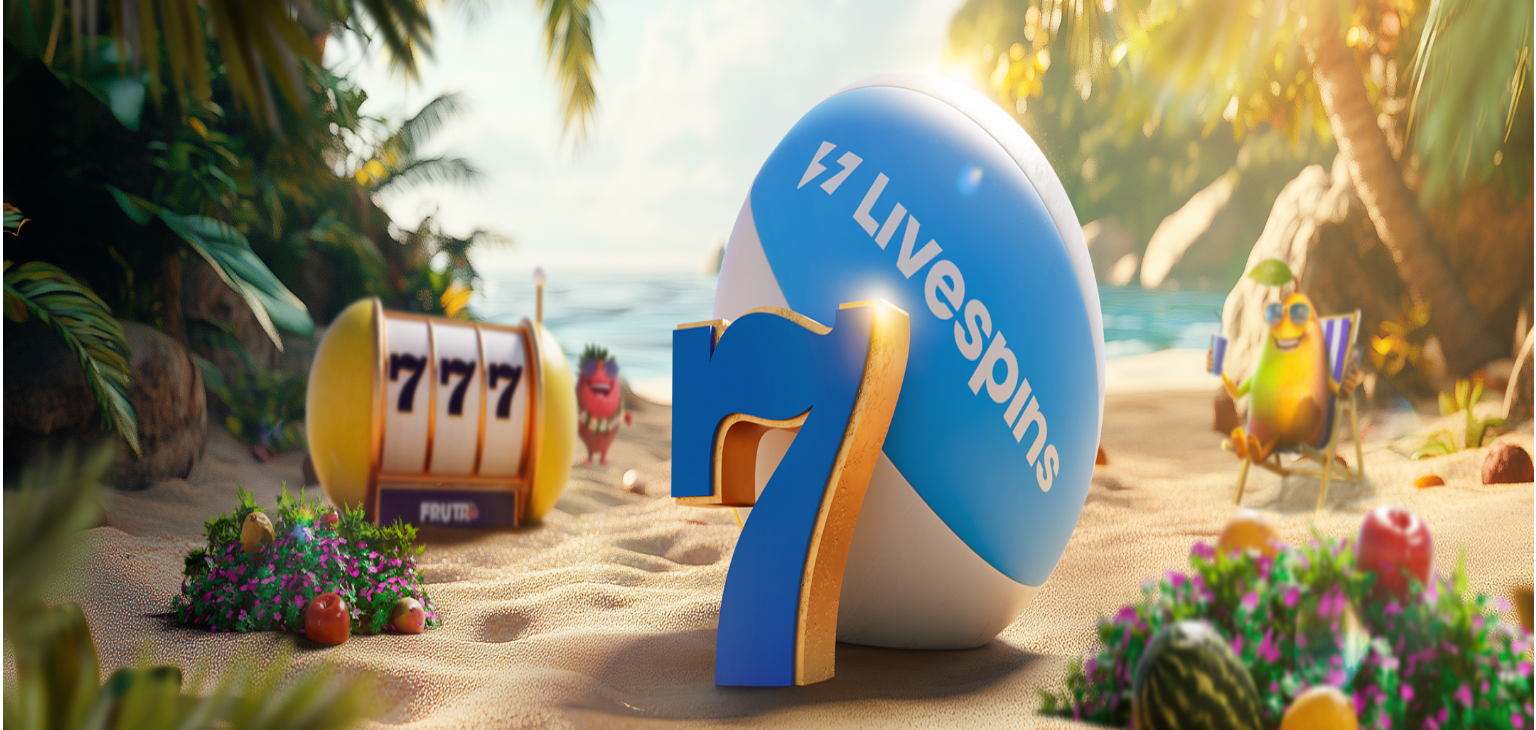 scroll, scrollTop: 0, scrollLeft: 0, axis: both 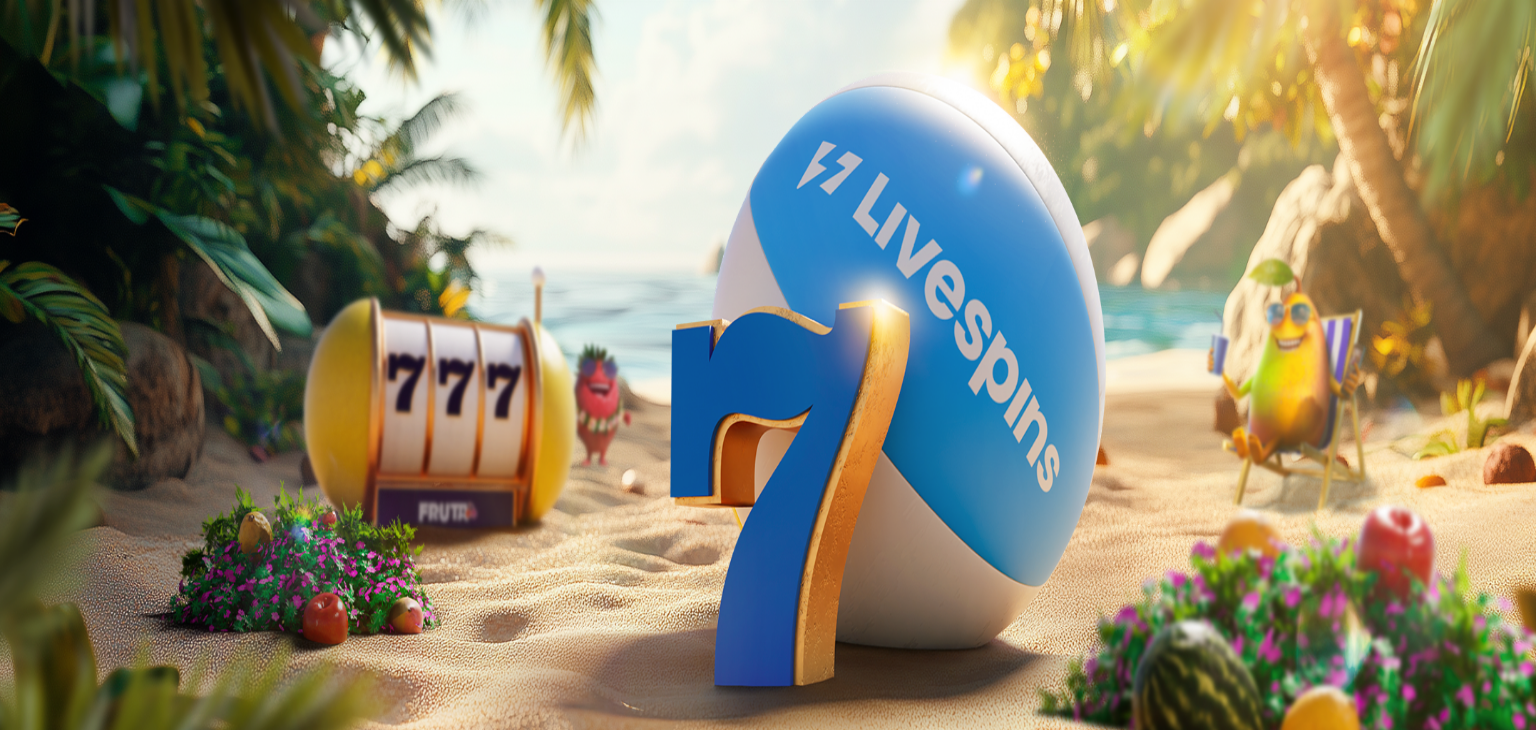click on "€50" at bounding box center [210, 341] 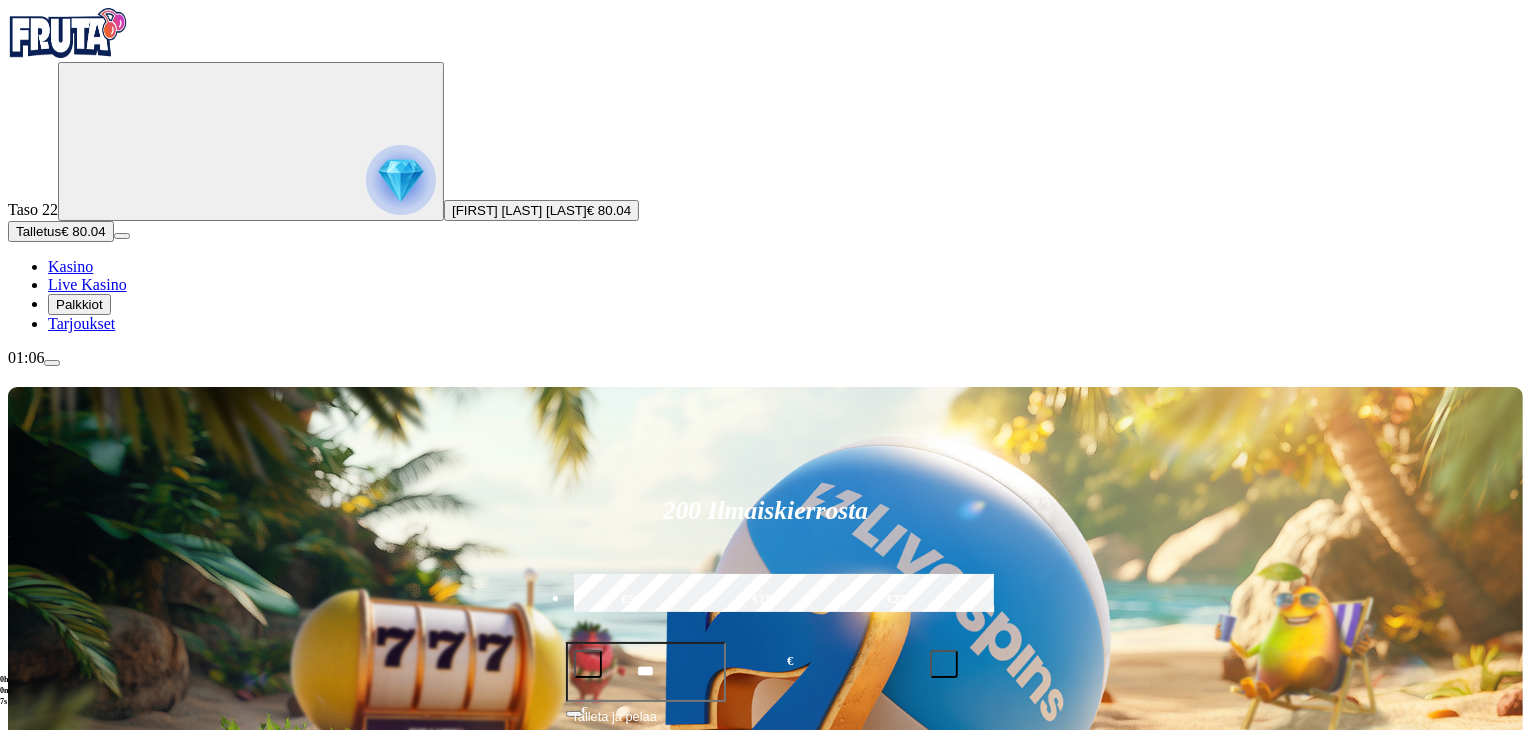 click on "Pelaa nyt" at bounding box center (77, 1486) 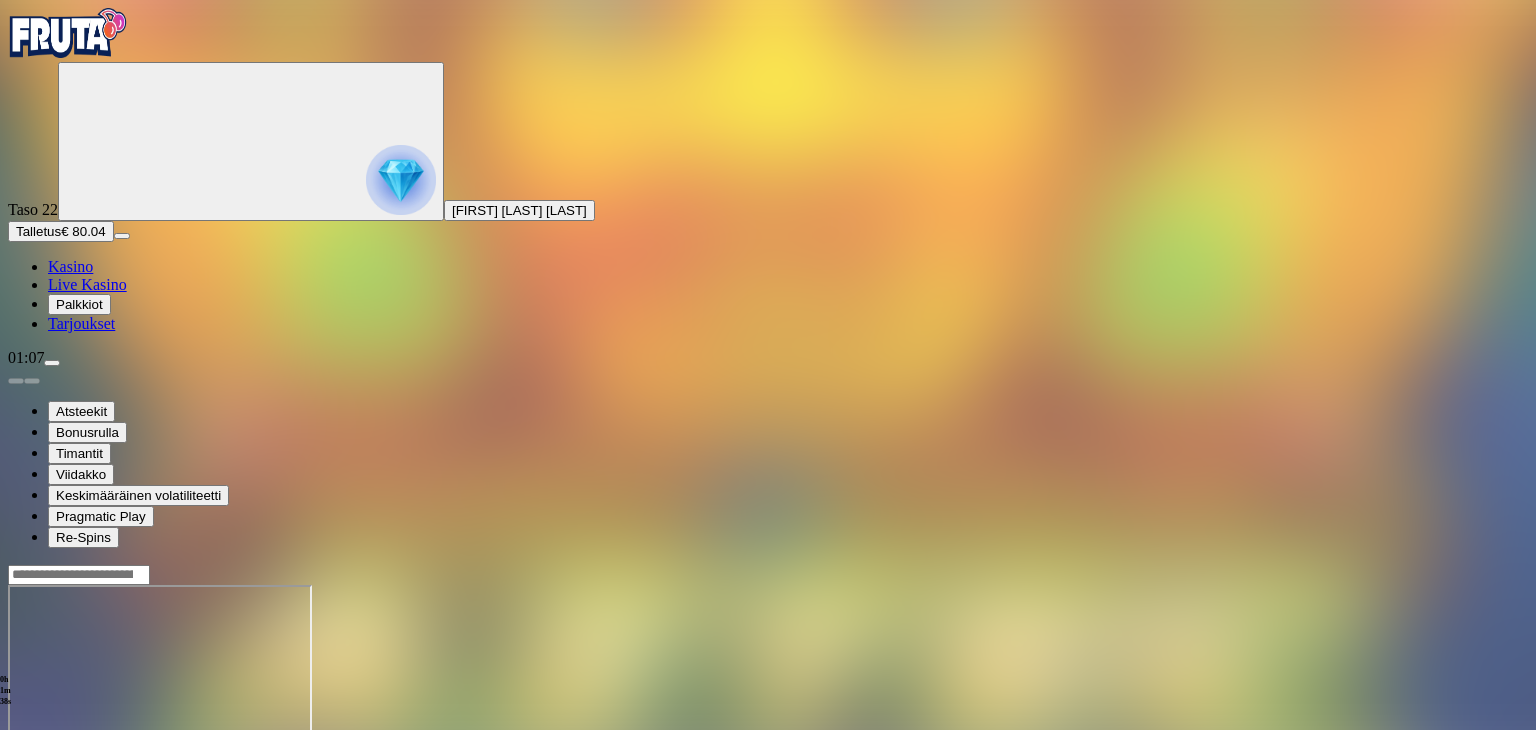 click on "Kasino" at bounding box center [70, 266] 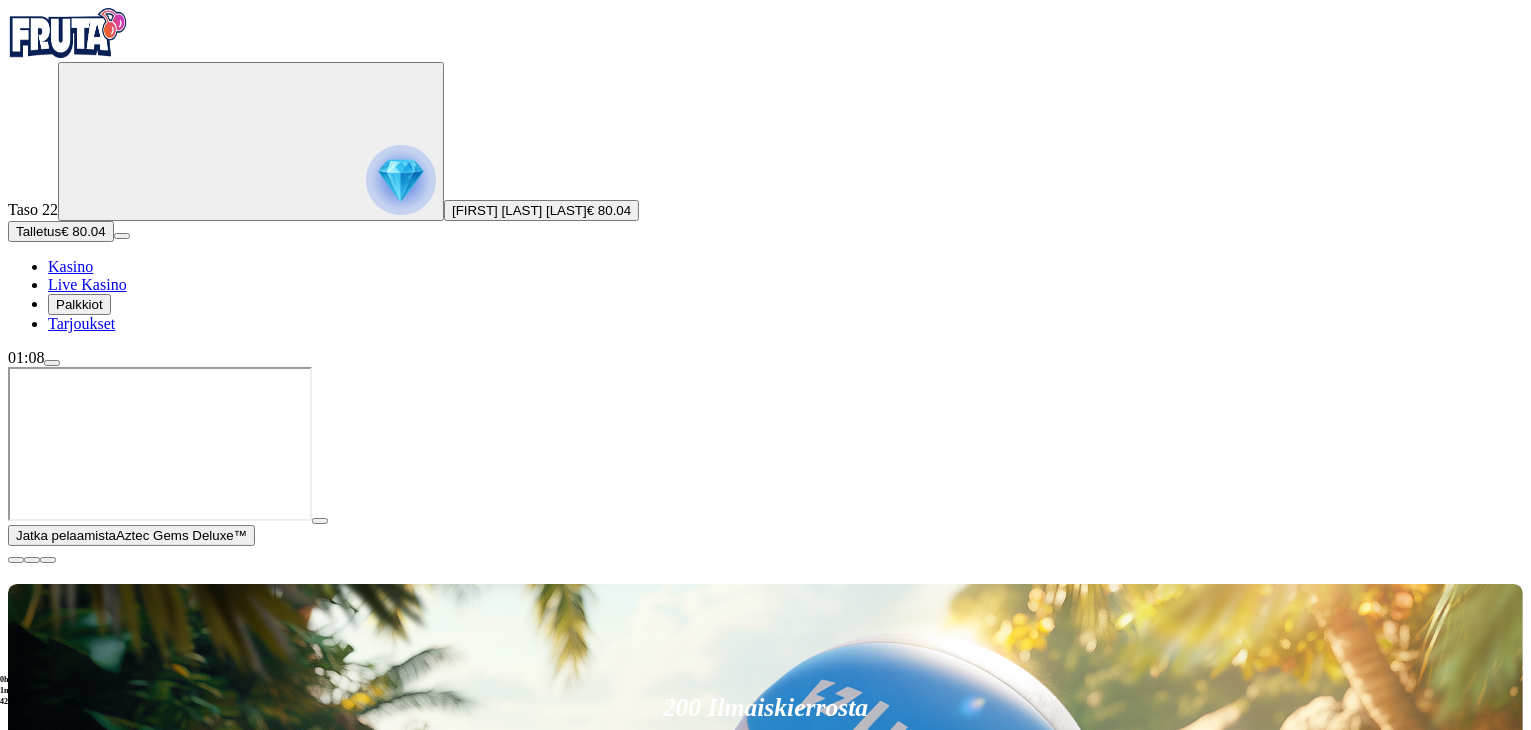 click on "Pelaa nyt" at bounding box center [77, 1587] 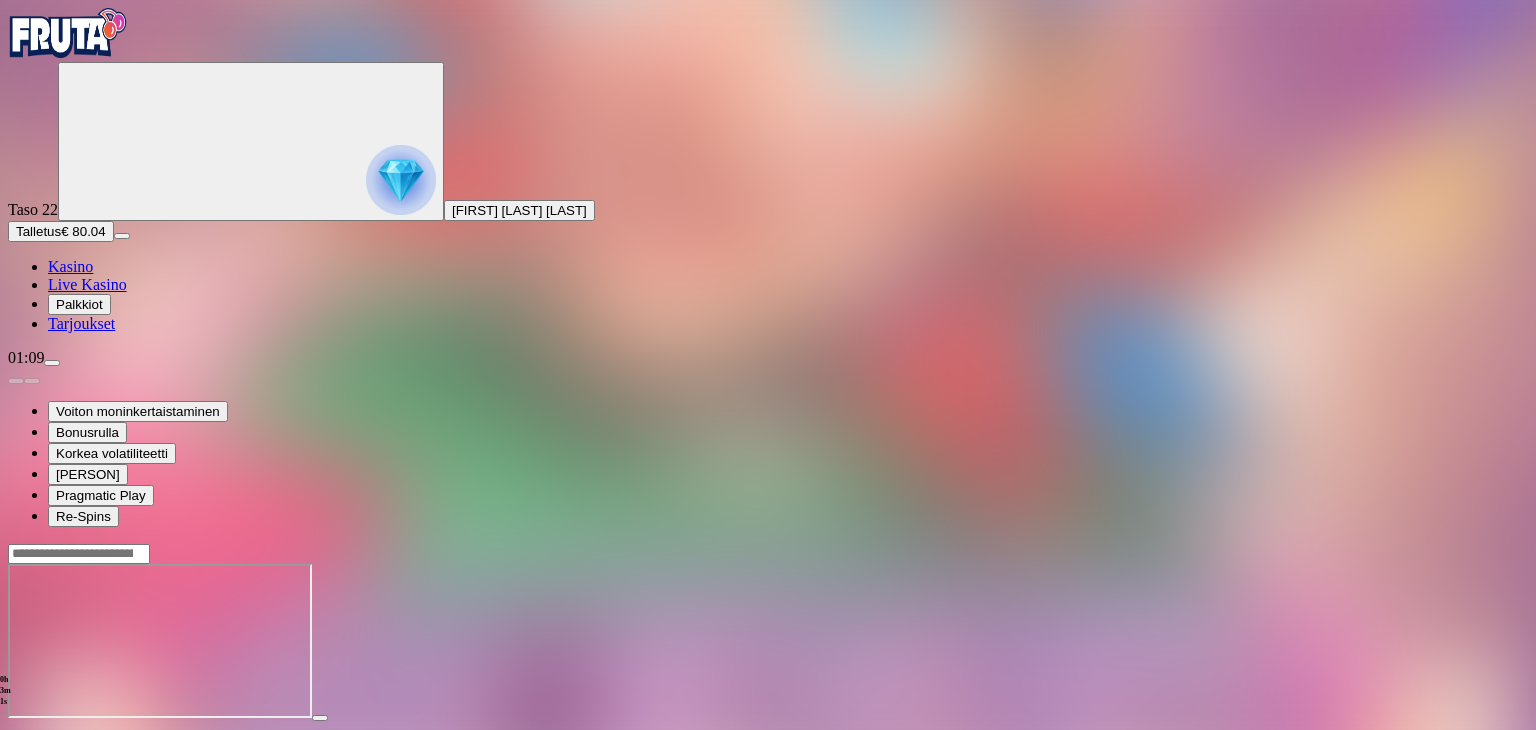 click on "Talletus" at bounding box center [38, 231] 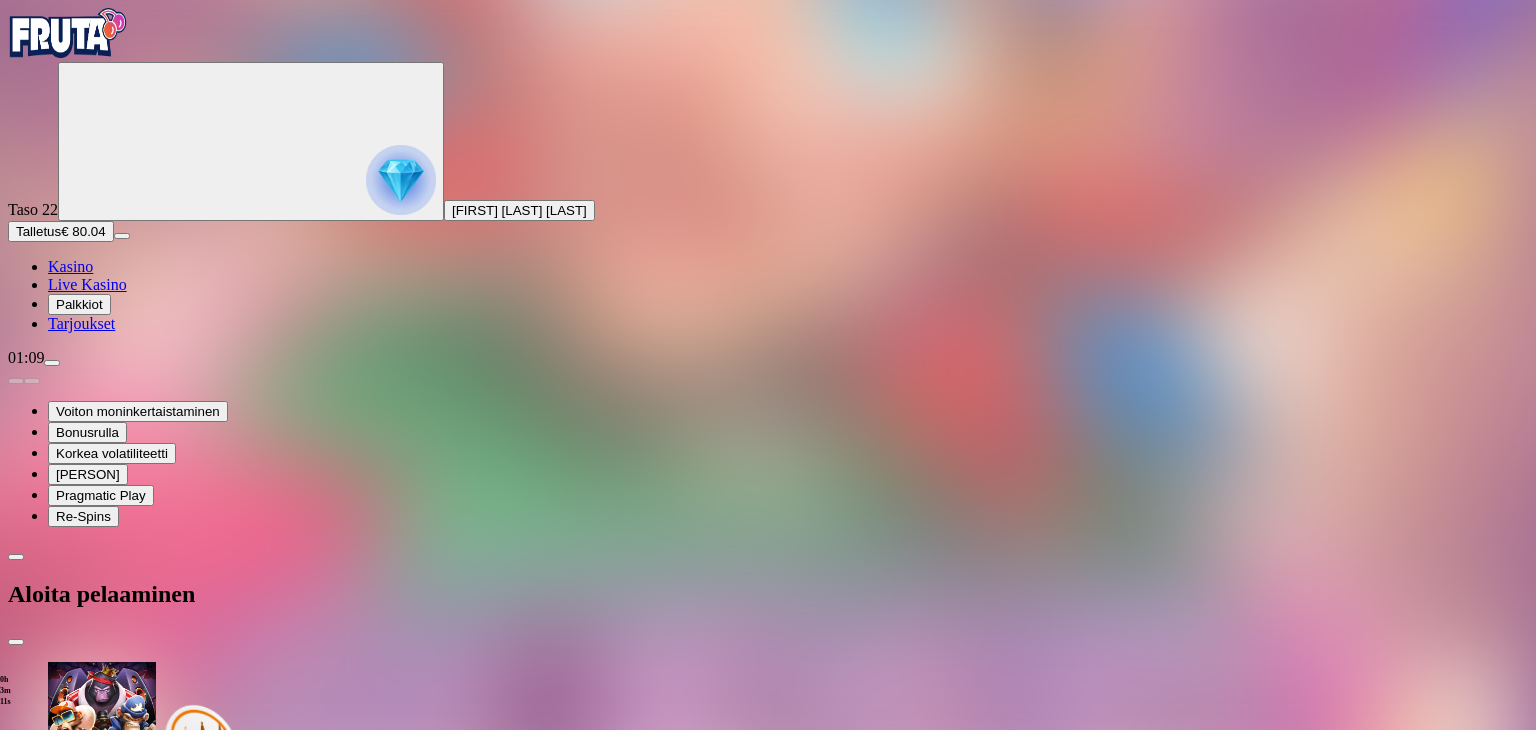click on "Tarjoukset" at bounding box center [81, 323] 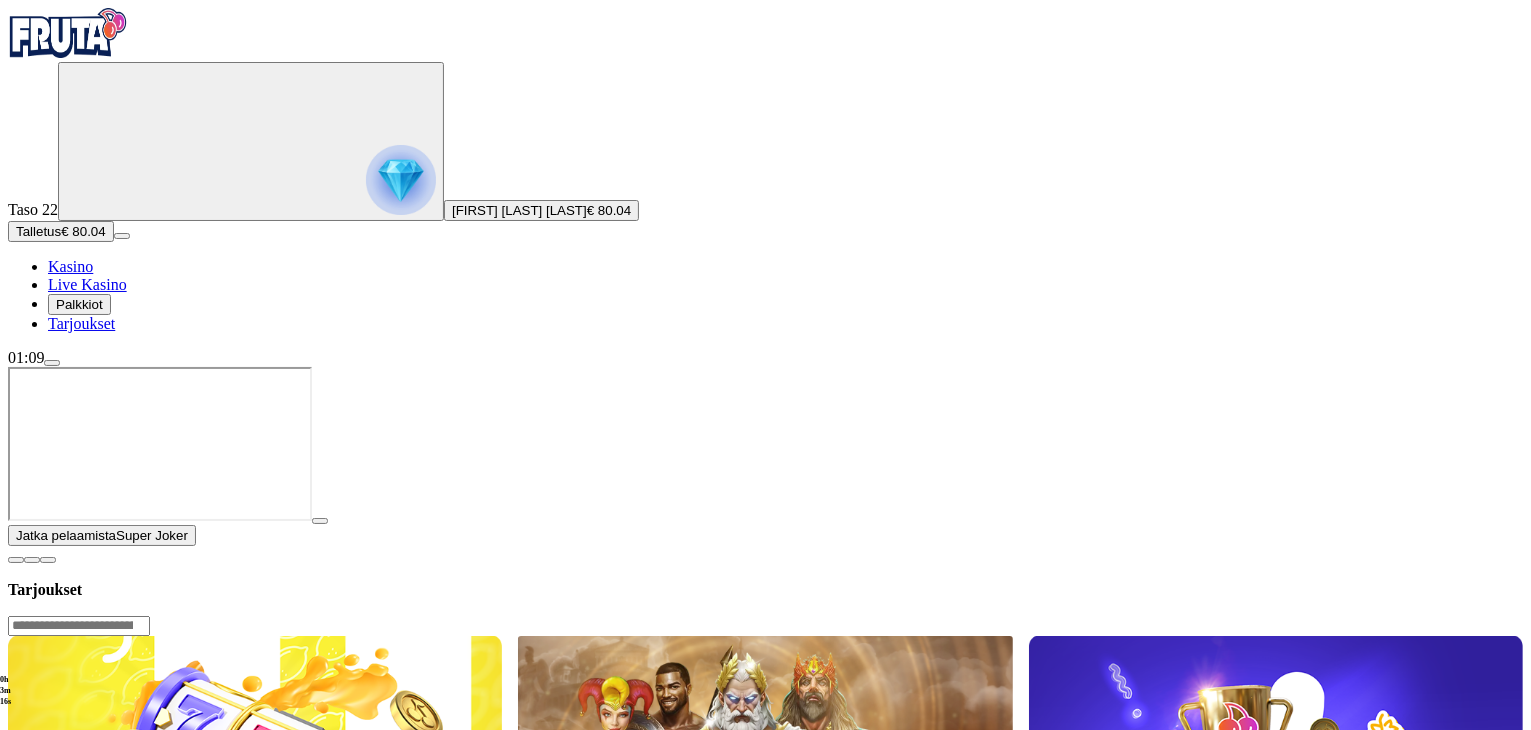 click on "Viikon poiminta [NUMBER] tuoretta ilmaiskierrostarjousta maistuvaan peliin joka viikko. Lue lisää LOOT Legends LOOT Legends käynnissä! Lotsaloot‑jackpoteissa [NUMBER] € viikoittain. [NUMBER] voittaa, [NUMBER] vie [NUMBER] €. [DATE]–[DATE]. Lue lisää [NUMBER] € Voiton Hedelmät Jotain makeaa tarjolla! Nauti rahapalkinnoista tässä vain VIPEILLE suunnatussa haasteessa. Lue lisää Fruit Up, poimi ilmaiskierroksia Pelaa, pidä hauskaa ja korjaa satona palkkioita! Loputonta viihdettä ja makeita voittoja. Kun pelaat kolikkopelejä, Fruit Up palkitsee sinut ilmaiskierroksilla välittömästi, aina kun saavutat uuden tason. Lue lisää [NUMBER] € Palkintopotti/kk Virkistäviä rahapalkintoja ja mehukkaita ilmaiskierrosbonuksia Drops & Winsin parissa. Nauti runsaiden viikoittaisten ja päivittäisten palkintojen jännityksestä [NUMBER] palkintopotista/kk! Lue lisää Ei tavallinen Casino Fruta on jotain aivan muuta! Etsi haluamasi pelit, milloin haluat, hakutoiminnolla.  Lue lisää" at bounding box center [765, 1033] 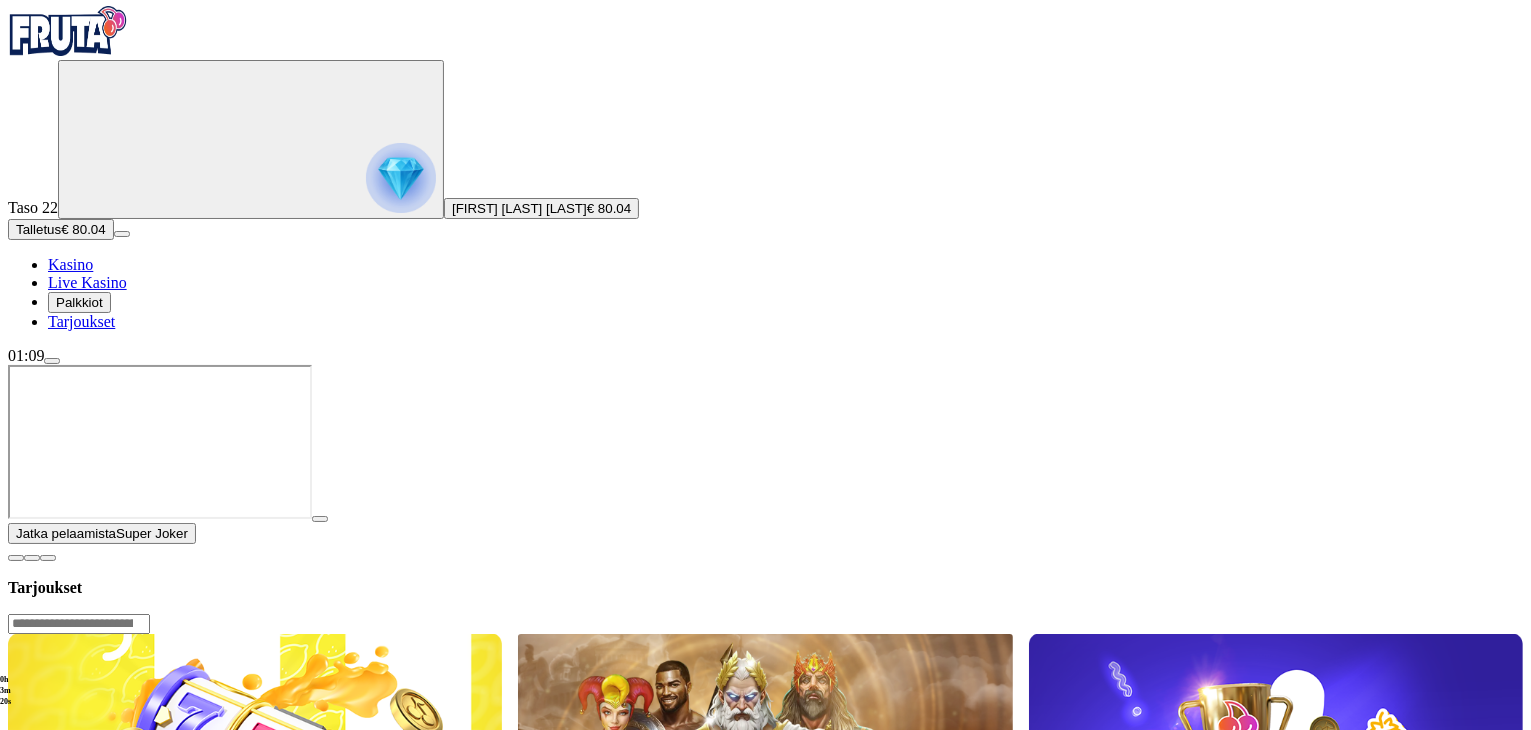scroll, scrollTop: 0, scrollLeft: 0, axis: both 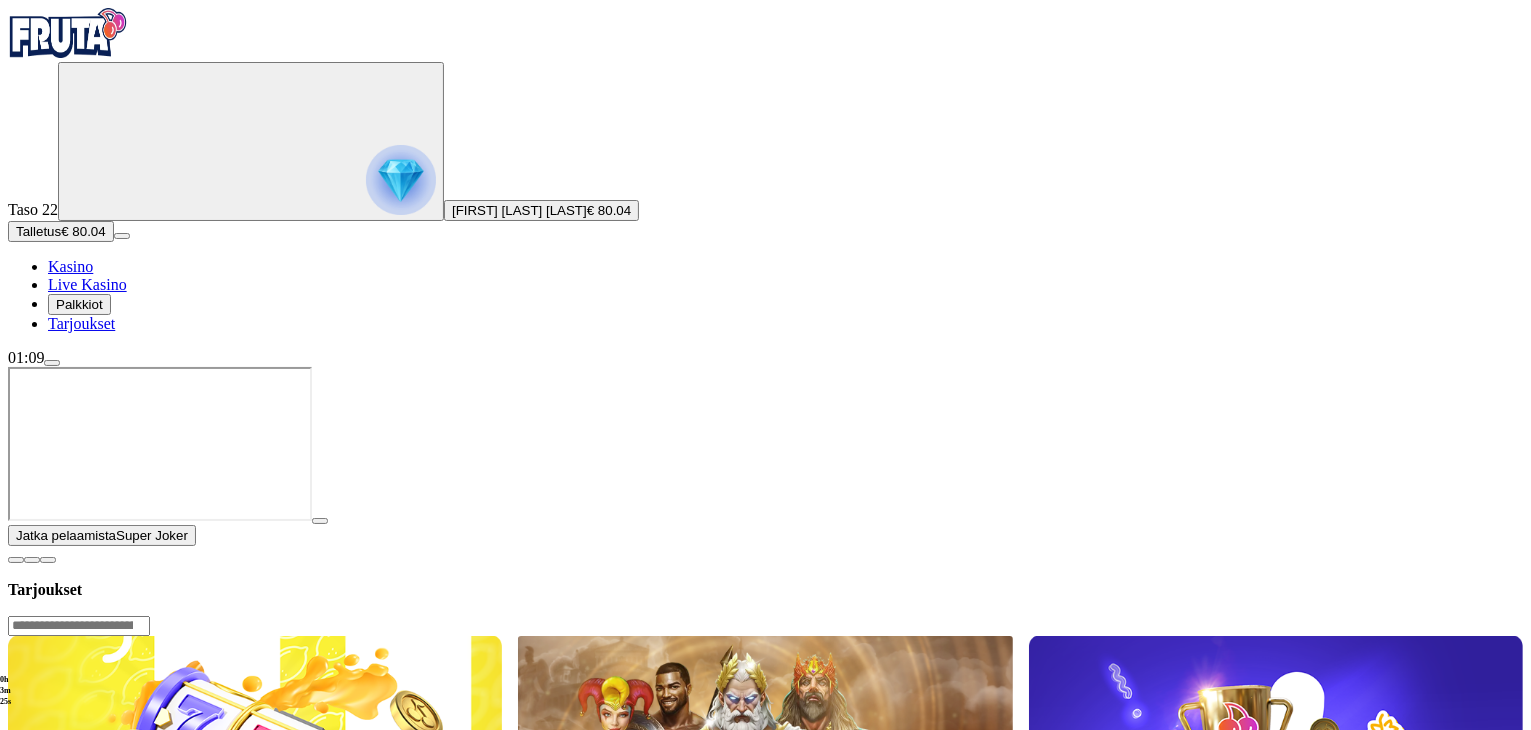 click on "Lue lisää" at bounding box center (50, 1003) 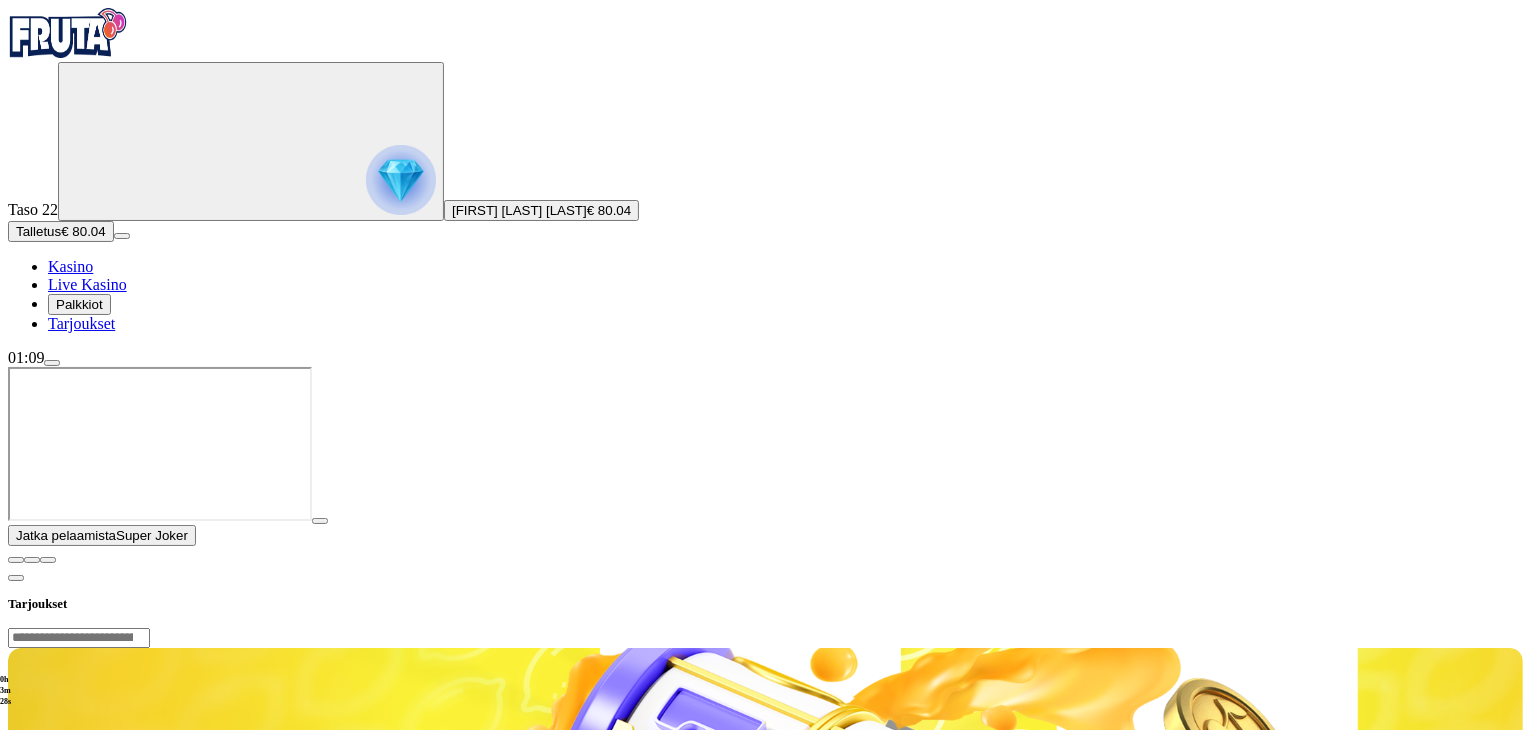 click at bounding box center (16, 560) 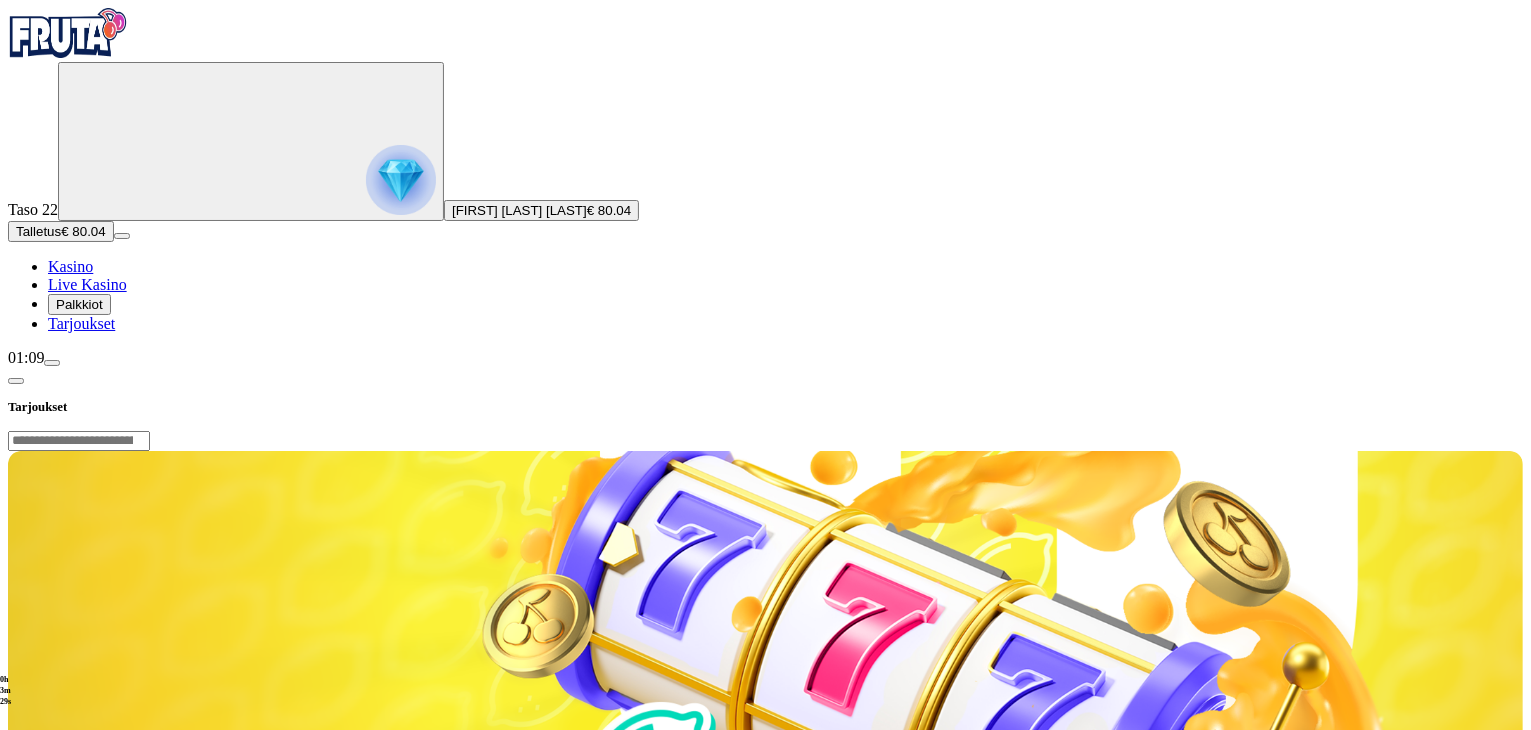 click on "[PERSON]! Talleta ja saat sokeroituja ilmaiskierroksia viikon poimintaan.
Valitse yksi seuraavista tarjouksista, tee talletus Frutalle ja saat jopa  [NUMBER] € arvosta ilmaiskierroksia [PERSON]  -peliin.
[NUMBER] tarjousta, valitse [NUMBER]
Tarjous [NUMBER]: Talleta vähintään [NUMBER] € ja saat [NUMBER] ilmaiskierrosta ([PRICE]/kierros, [NUMBER]x kierrätysvaatimus)
Tarjous [NUMBER]: Talleta vähintään [NUMBER] € ja saat [NUMBER] ilmaiskierrosta ([PRICE]/kierros, [NUMBER]x kierrätysvaatimus)
Tarjous [NUMBER]: Talleta vähintään [NUMBER] € ja saat [NUMBER] ilmaiskierrosta ([PRICE]/kierros, [NUMBER]x kierrätysvaatimus)
Talleta nyt
Säännöt ja ehdot
Osallistuaksesi tarjoukseen sinulla tulee olla vähintään yksi talletus tehtynä Frutalla.
Tarjous on voimassa  [DATE] klo [TIME] – [DATE] klo [TIME] aikana.
Kampanja on voimassa [PERSON] -pelissä.
Kaikki kolme tarjousta näkyvät tilin Palkkiot -osiossa. Pelaaja voi lunastaa vain yhden tarjouksen, ja kun yksi tarjouksista on valittu, muut tarjoukset katoavat." at bounding box center [765, 1268] 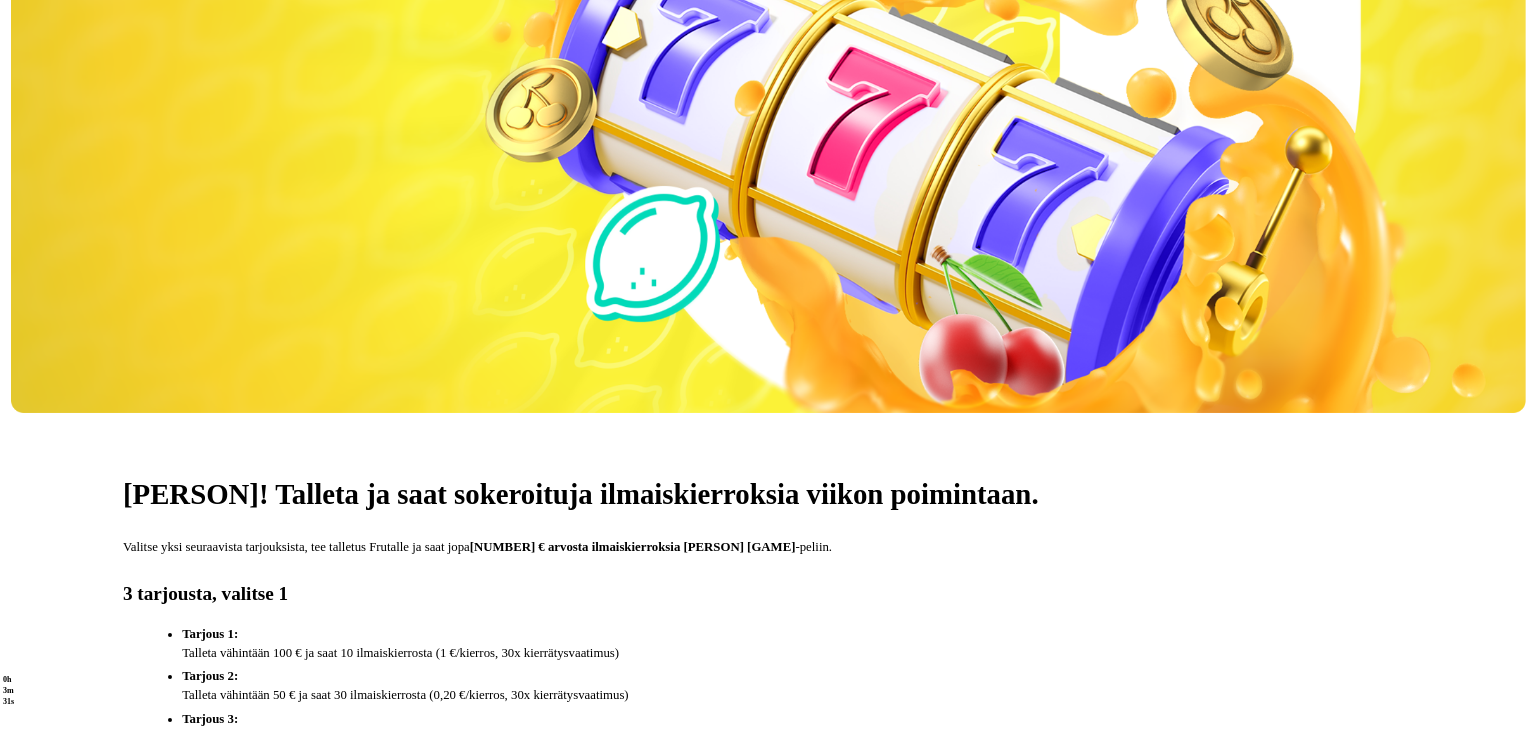 scroll, scrollTop: 520, scrollLeft: 0, axis: vertical 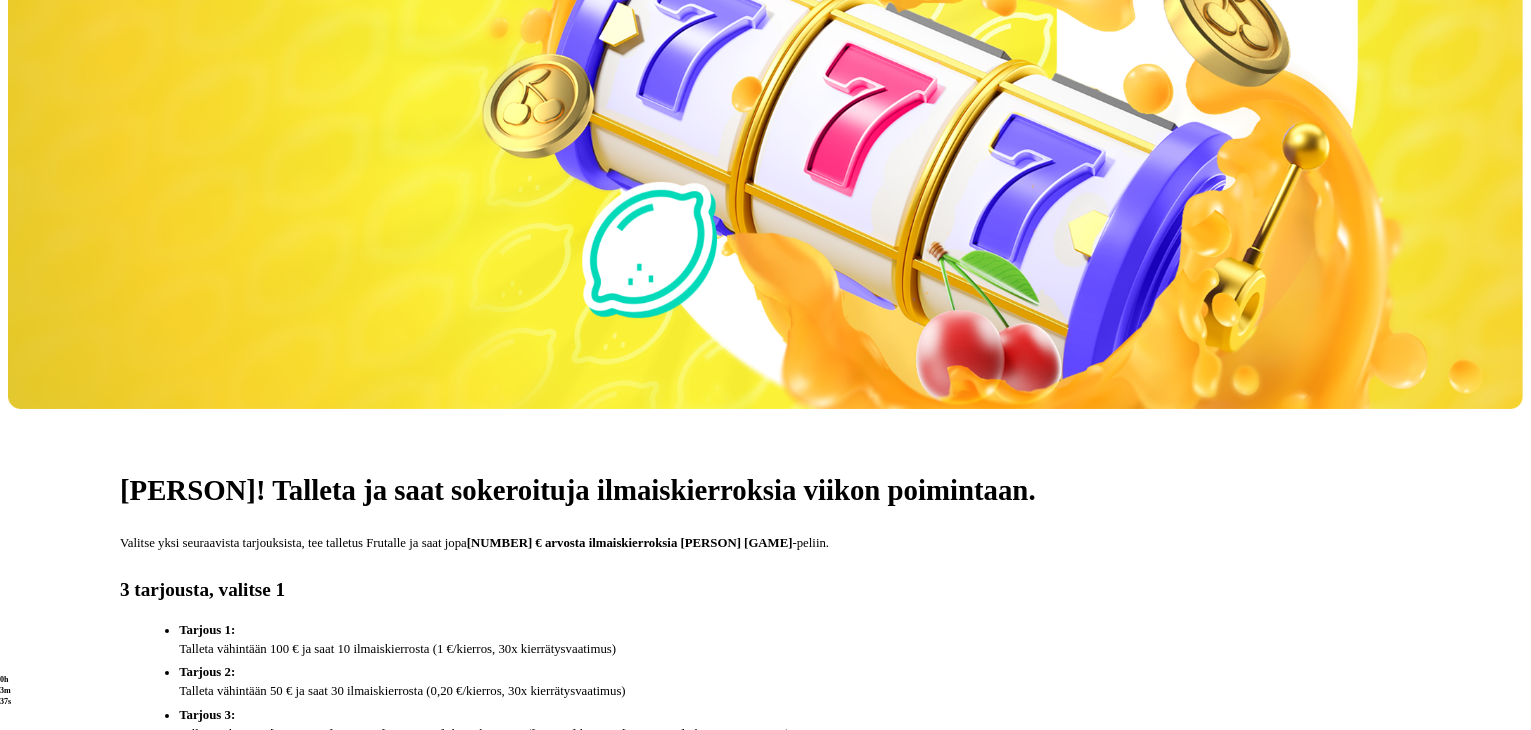 click on "Talleta nyt" at bounding box center [158, 780] 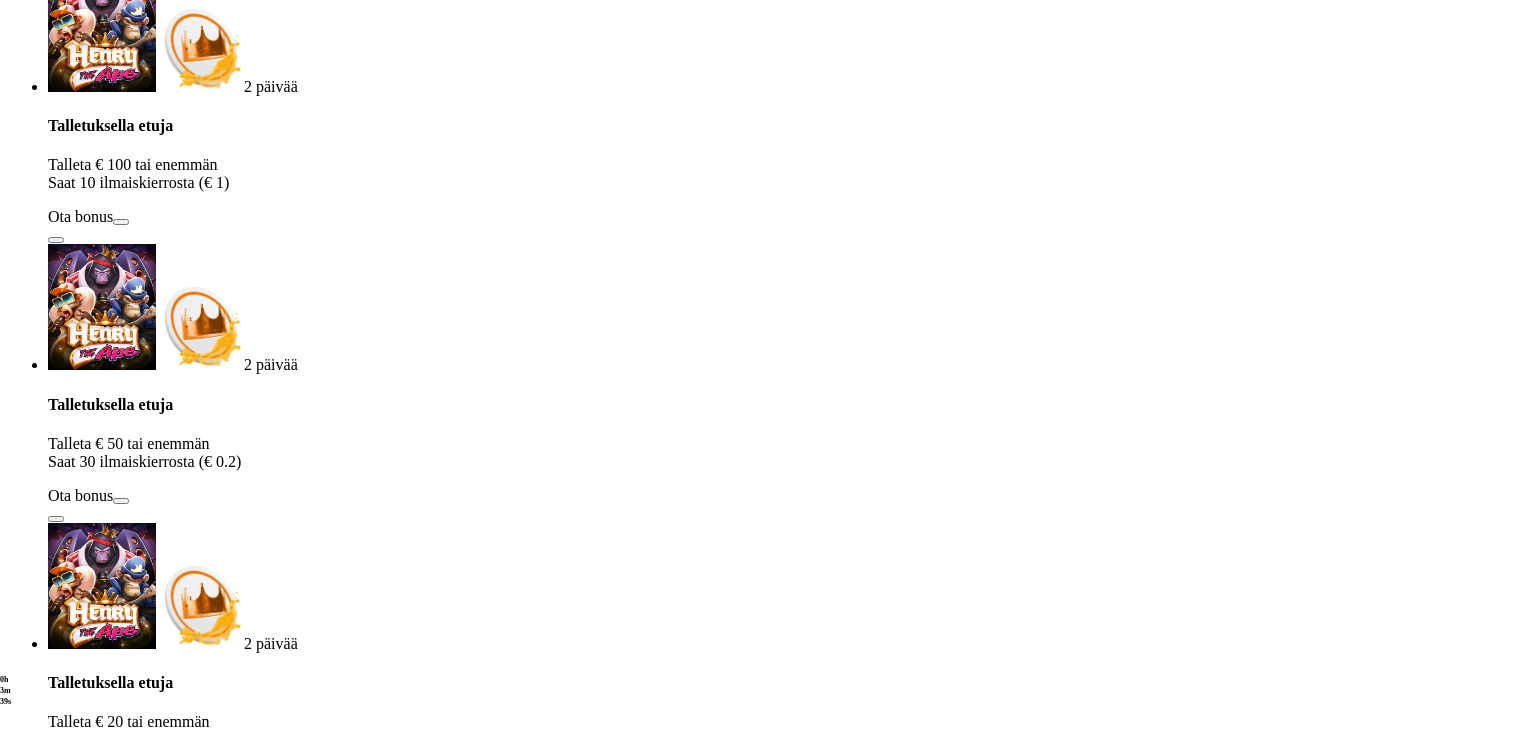 click on "***" at bounding box center (79, 1058) 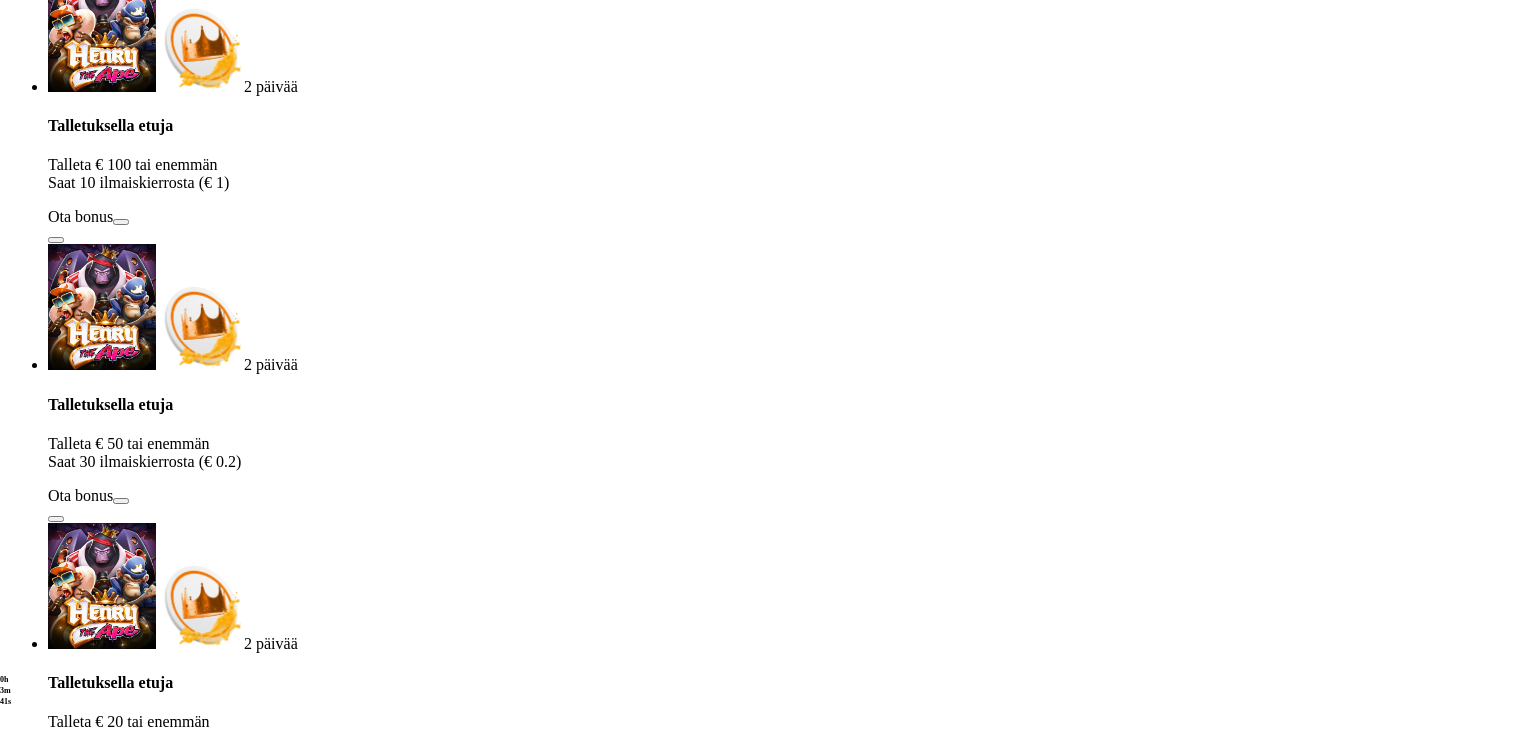 drag, startPoint x: 308, startPoint y: 435, endPoint x: 294, endPoint y: 412, distance: 26.925823 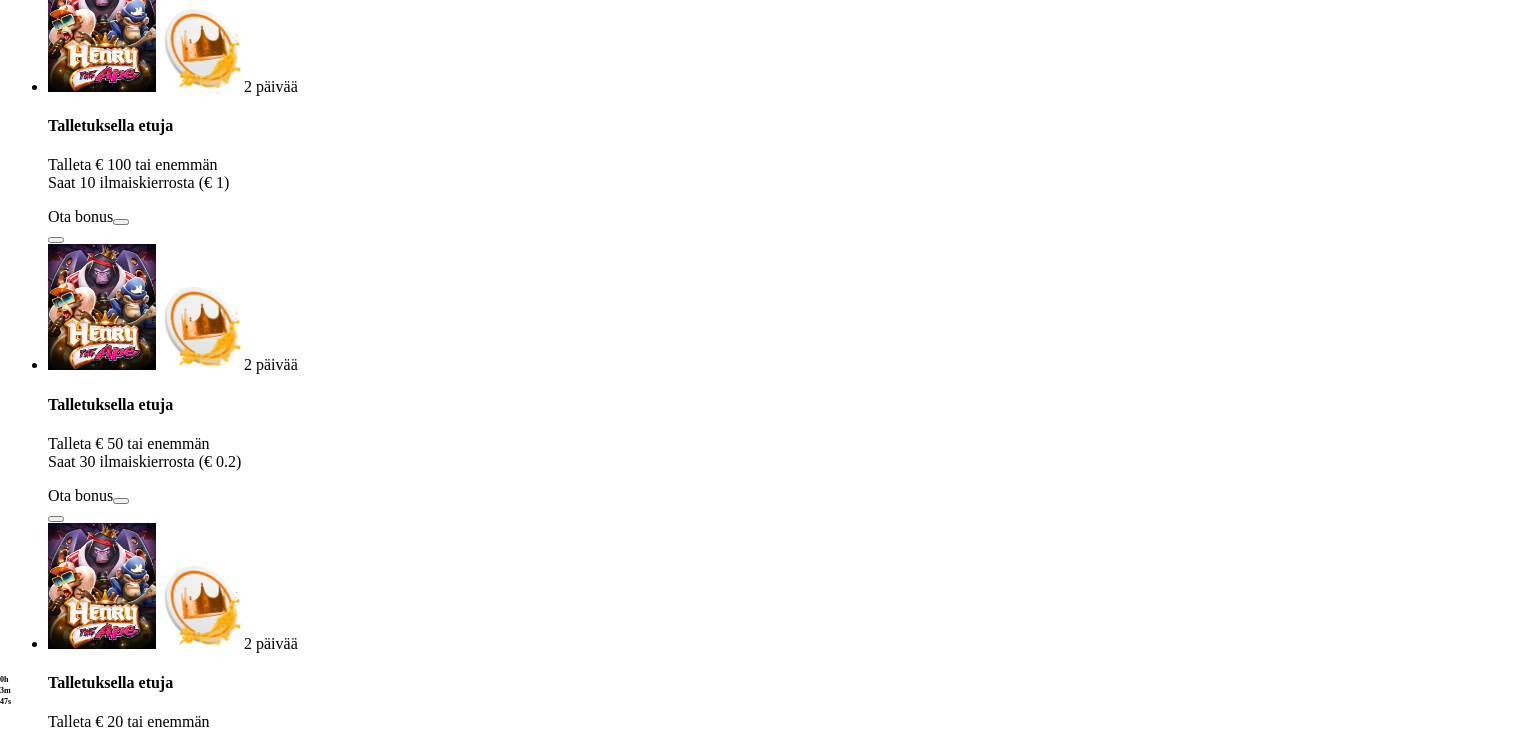 type on "*" 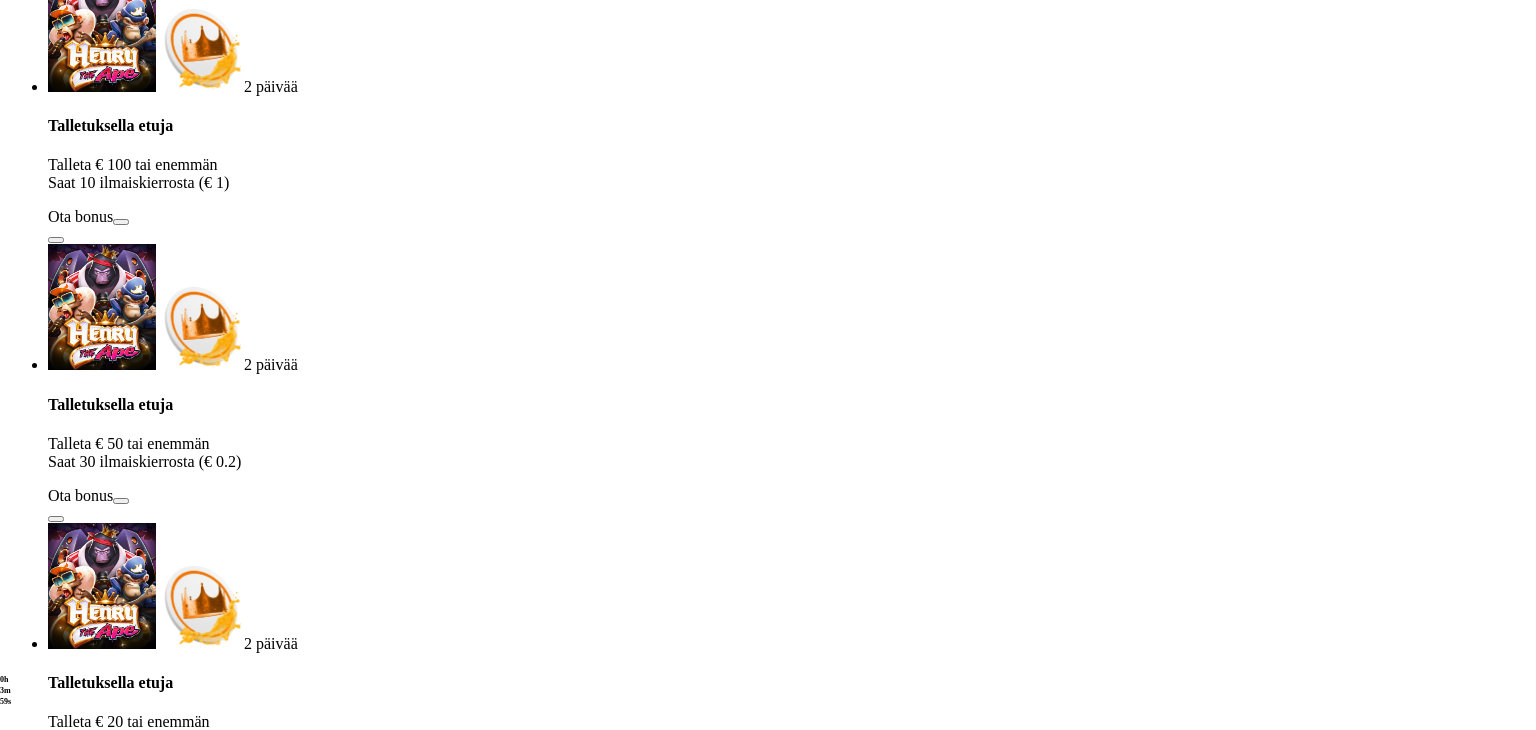 type on "**" 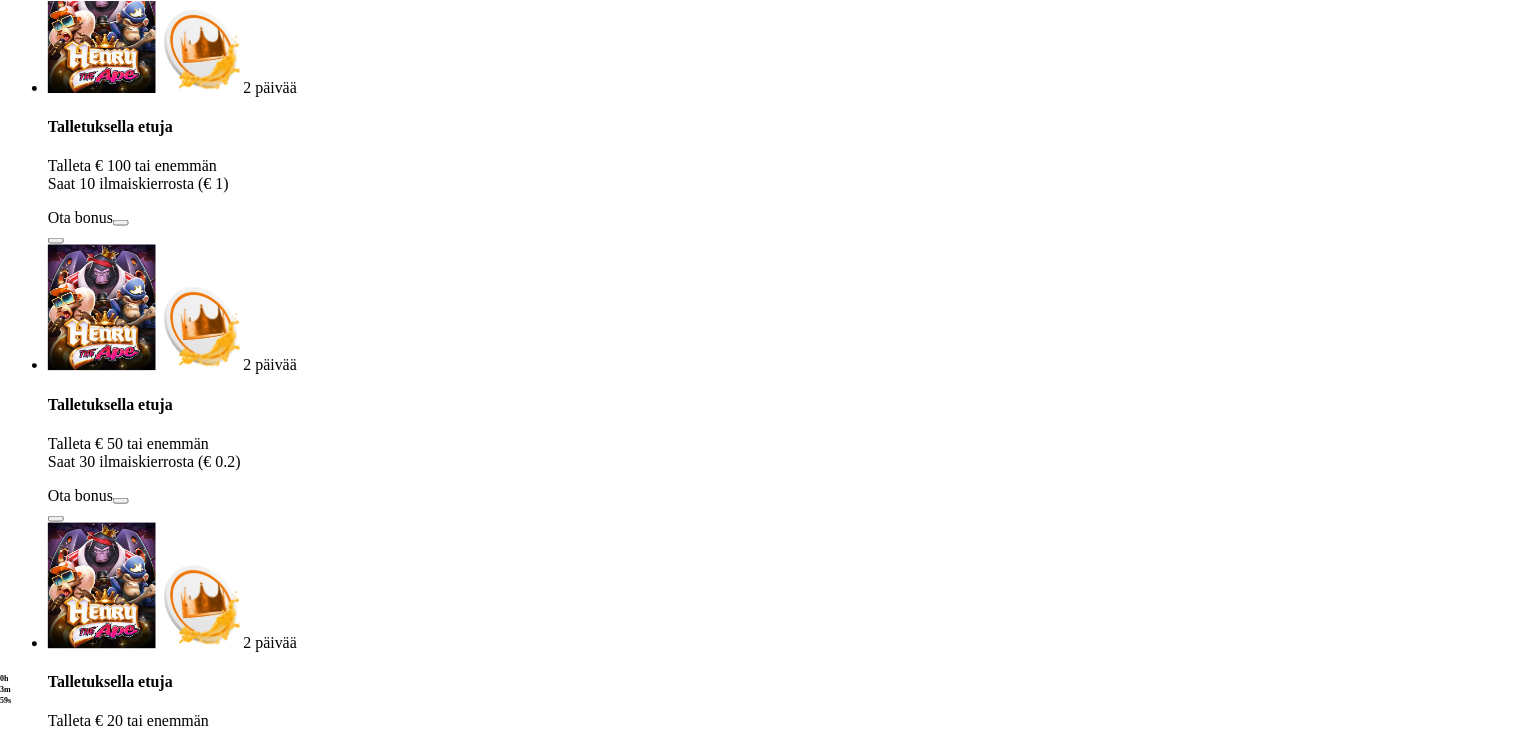 scroll, scrollTop: 0, scrollLeft: 0, axis: both 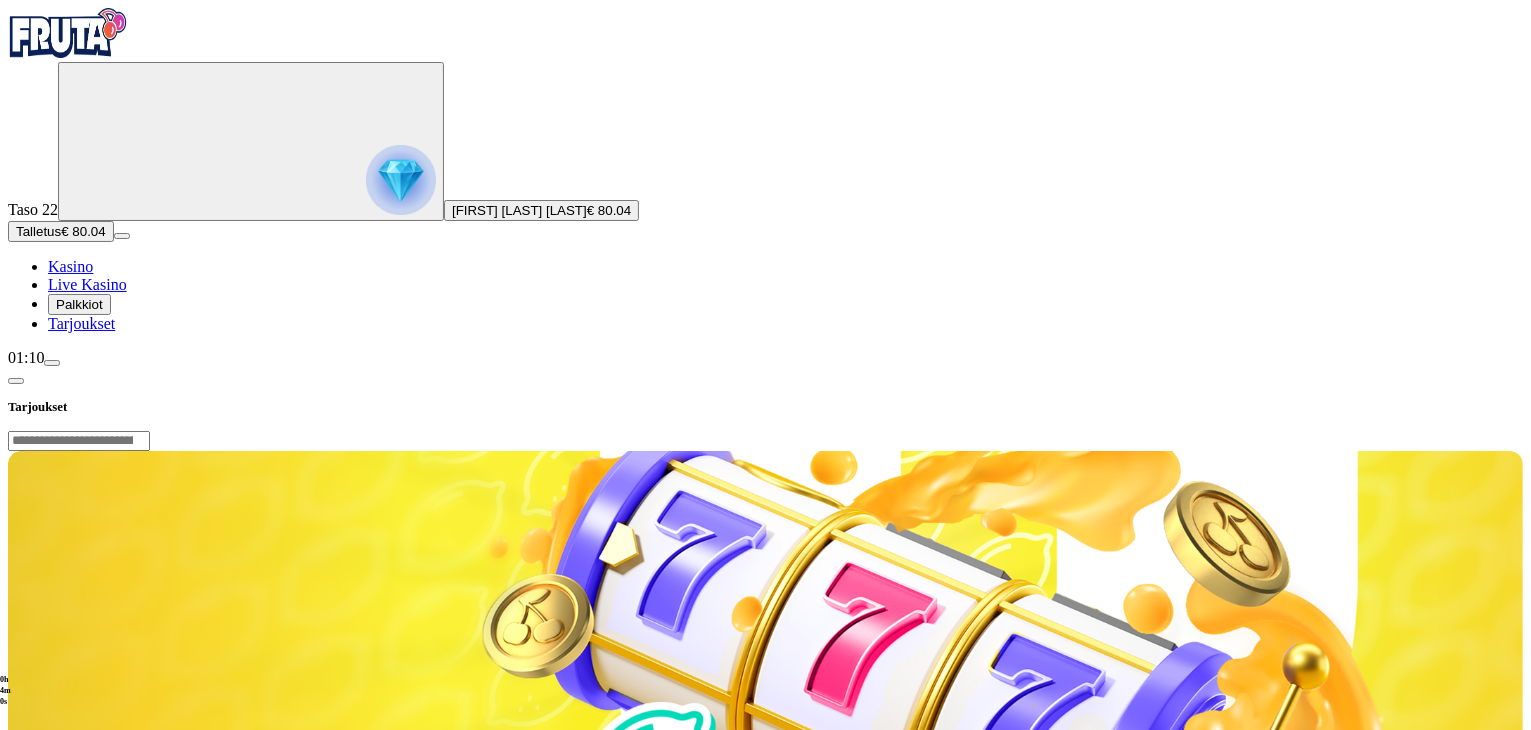 click on "[PERSON]! Talleta ja saat sokeroituja ilmaiskierroksia viikon poimintaan.
Valitse yksi seuraavista tarjouksista, tee talletus Frutalle ja saat jopa  [NUMBER] € arvosta ilmaiskierroksia [PERSON]  -peliin.
[NUMBER] tarjousta, valitse [NUMBER]
Tarjous [NUMBER]: Talleta vähintään [NUMBER] € ja saat [NUMBER] ilmaiskierrosta ([PRICE]/kierros, [NUMBER]x kierrätysvaatimus)
Tarjous [NUMBER]: Talleta vähintään [NUMBER] € ja saat [NUMBER] ilmaiskierrosta ([PRICE]/kierros, [NUMBER]x kierrätysvaatimus)
Tarjous [NUMBER]: Talleta vähintään [NUMBER] € ja saat [NUMBER] ilmaiskierrosta ([PRICE]/kierros, [NUMBER]x kierrätysvaatimus)
Talleta nyt
Säännöt ja ehdot
Osallistuaksesi tarjoukseen sinulla tulee olla vähintään yksi talletus tehtynä Frutalla.
Tarjous on voimassa  [DATE] klo [TIME] – [DATE] klo [TIME] aikana.
Kampanja on voimassa [PERSON] -pelissä.
Kaikki kolme tarjousta näkyvät tilin Palkkiot -osiossa. Pelaaja voi lunastaa vain yhden tarjouksen, ja kun yksi tarjouksista on valittu, muut tarjoukset katoavat." at bounding box center [765, 1268] 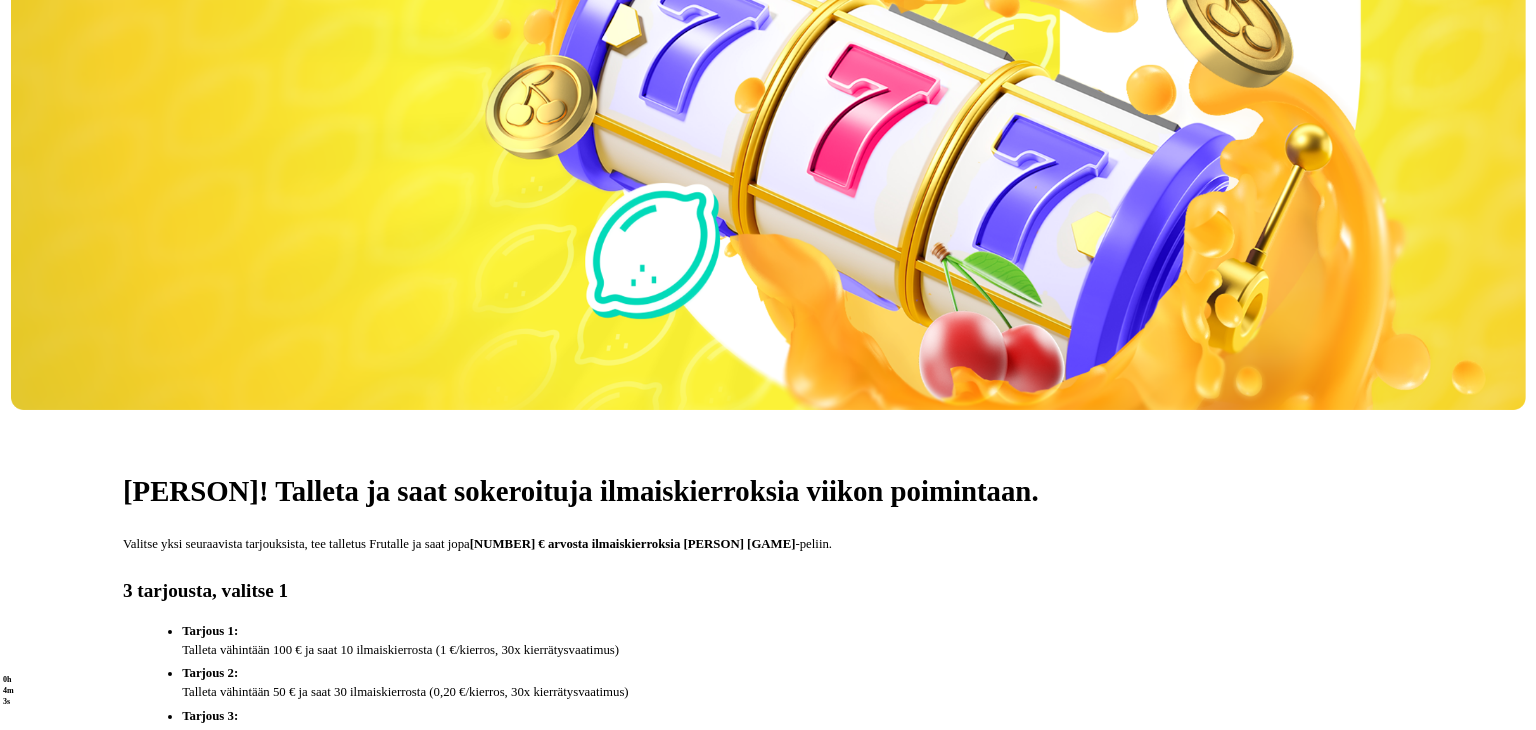 scroll, scrollTop: 520, scrollLeft: 0, axis: vertical 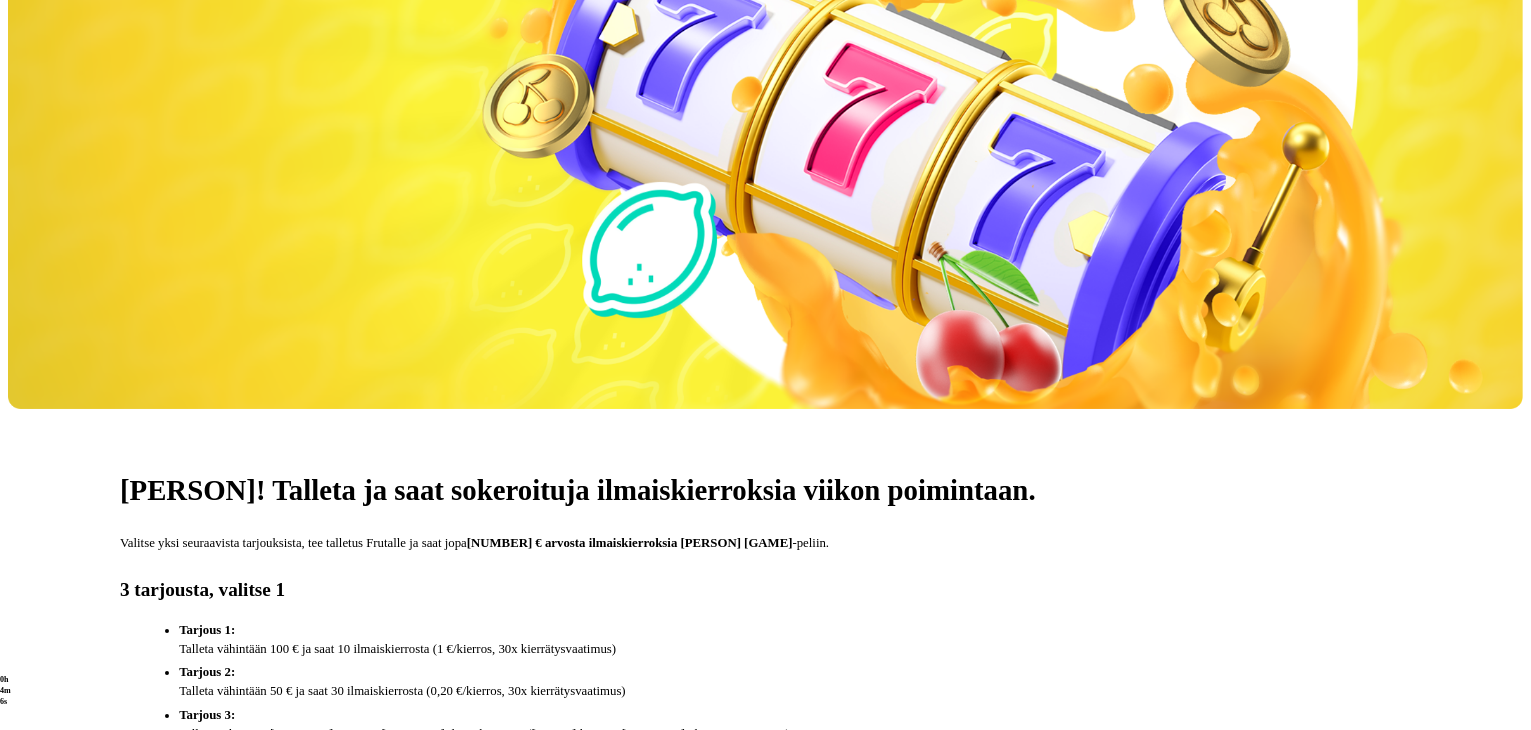 click on "Talleta nyt" at bounding box center (158, 780) 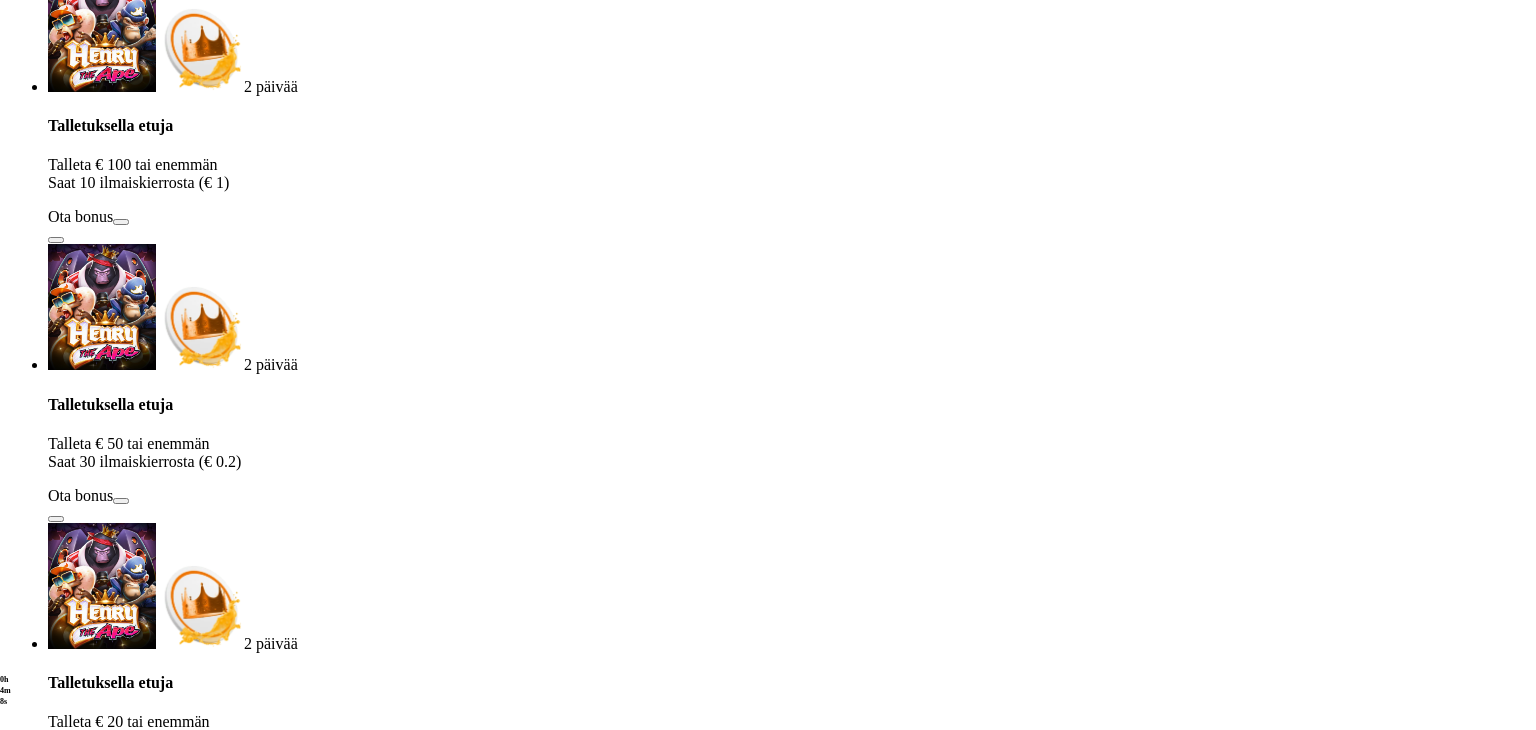 click on "***" at bounding box center [79, 1058] 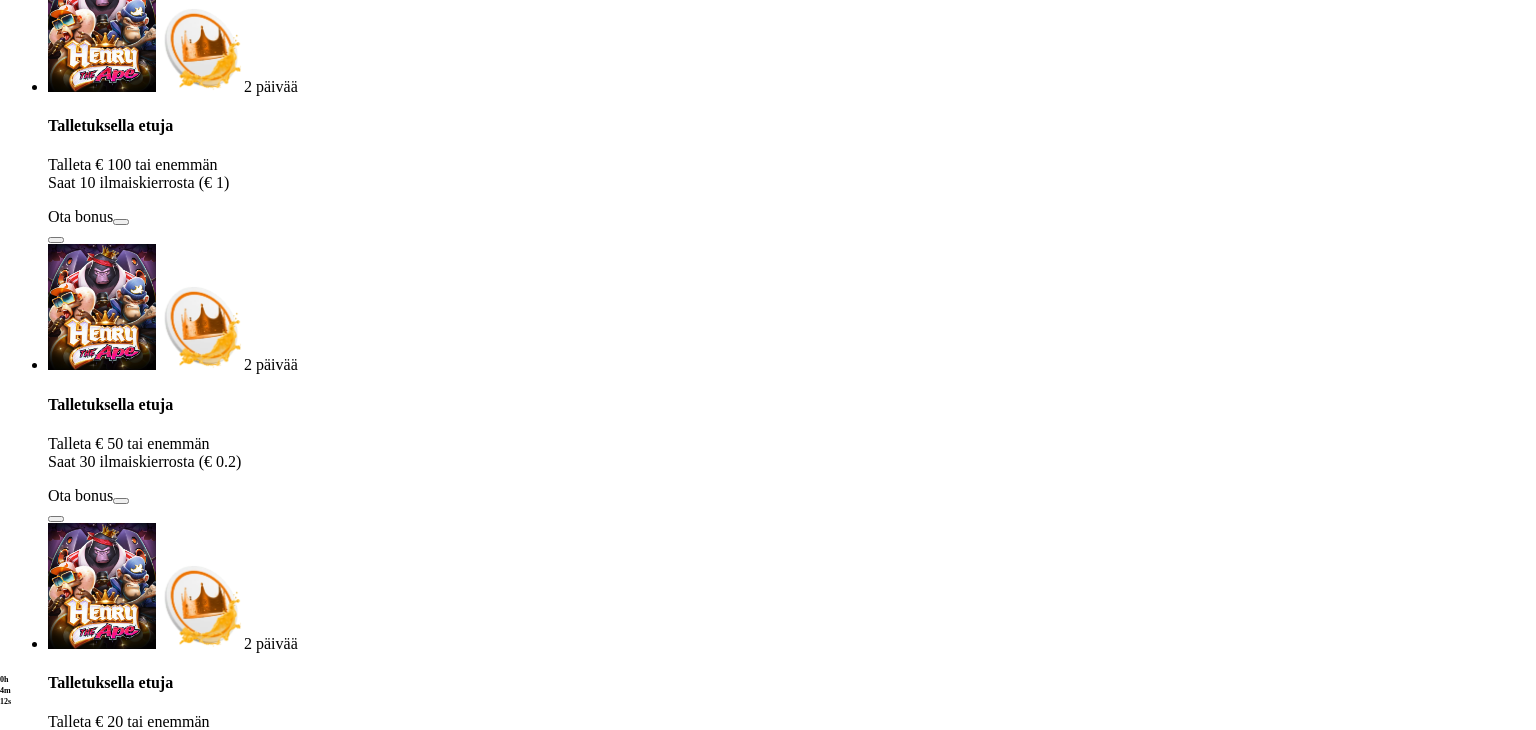 type on "**" 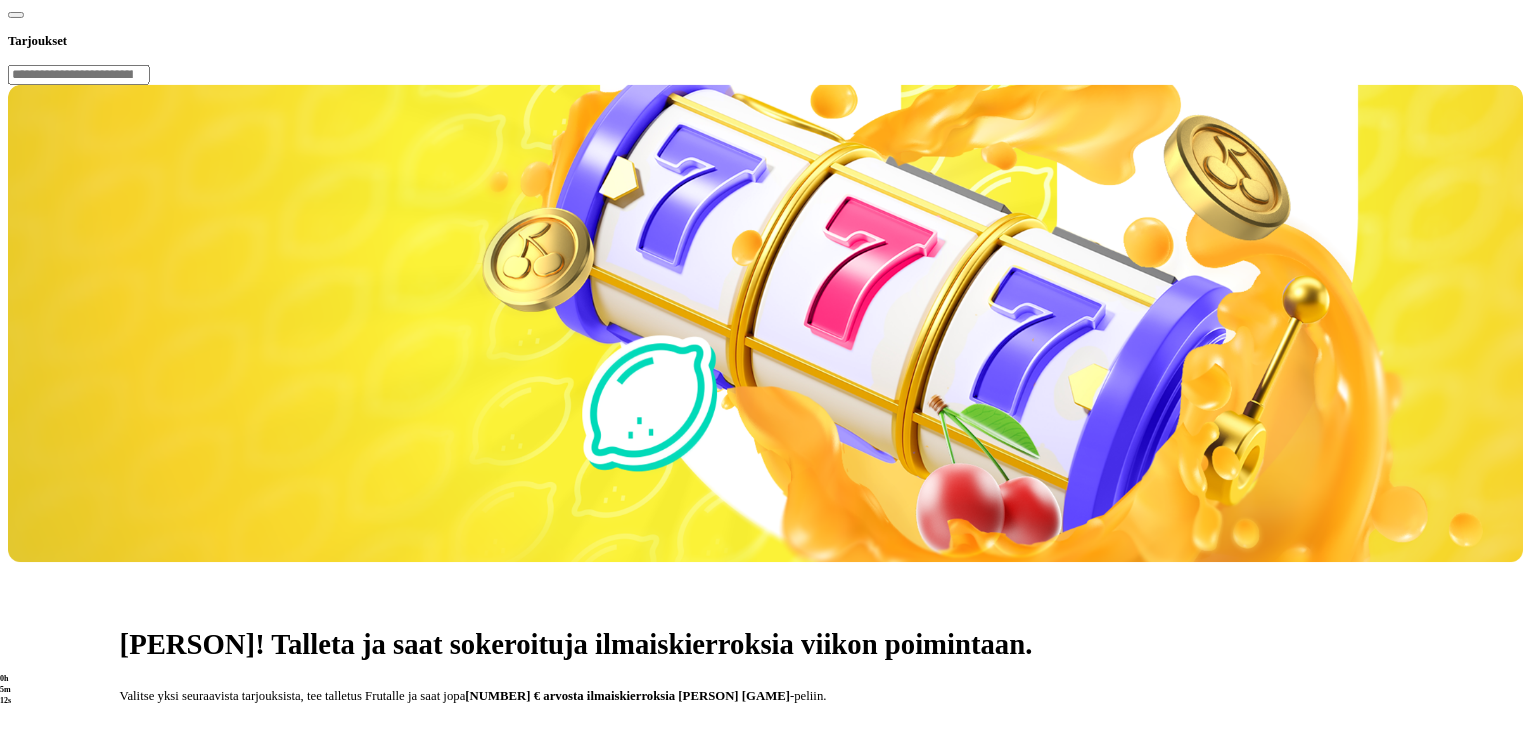 scroll, scrollTop: 0, scrollLeft: 0, axis: both 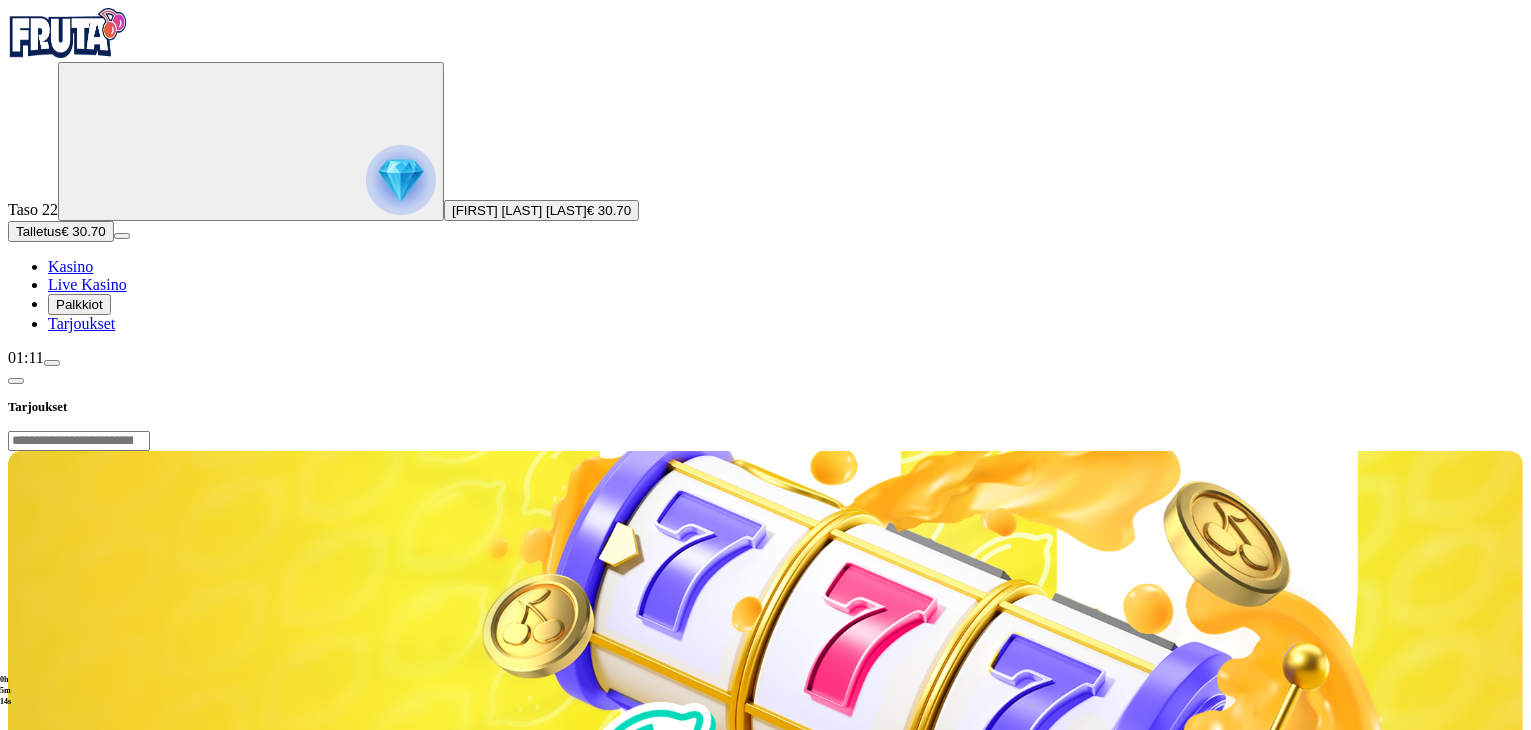 click on "[PERSON]! Talleta ja saat sokeroituja ilmaiskierroksia viikon poimintaan.
Valitse yksi seuraavista tarjouksista, tee talletus Frutalle ja saat jopa  [NUMBER] € arvosta ilmaiskierroksia [PERSON]  -peliin.
[NUMBER] tarjousta, valitse [NUMBER]
Tarjous [NUMBER]: Talleta vähintään [NUMBER] € ja saat [NUMBER] ilmaiskierrosta ([PRICE]/kierros, [NUMBER]x kierrätysvaatimus)
Tarjous [NUMBER]: Talleta vähintään [NUMBER] € ja saat [NUMBER] ilmaiskierrosta ([PRICE]/kierros, [NUMBER]x kierrätysvaatimus)
Tarjous [NUMBER]: Talleta vähintään [NUMBER] € ja saat [NUMBER] ilmaiskierrosta ([PRICE]/kierros, [NUMBER]x kierrätysvaatimus)
Talleta nyt
Säännöt ja ehdot
Osallistuaksesi tarjoukseen sinulla tulee olla vähintään yksi talletus tehtynä Frutalla.
Tarjous on voimassa  [DATE] klo [TIME] – [DATE] klo [TIME] aikana.
Kampanja on voimassa [PERSON] -pelissä.
Kaikki kolme tarjousta näkyvät tilin Palkkiot -osiossa. Pelaaja voi lunastaa vain yhden tarjouksen, ja kun yksi tarjouksista on valittu, muut tarjoukset katoavat." at bounding box center [765, 1268] 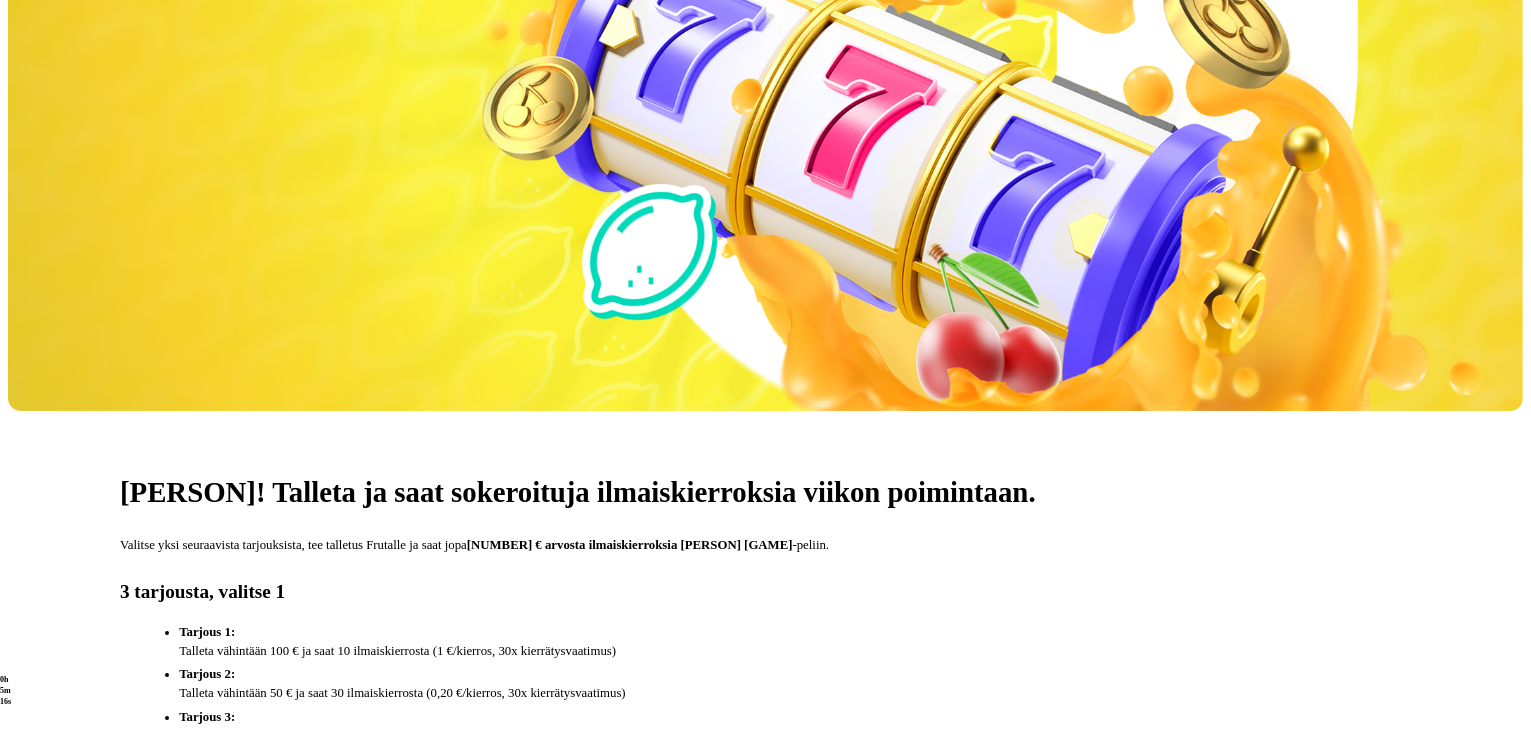 scroll, scrollTop: 520, scrollLeft: 0, axis: vertical 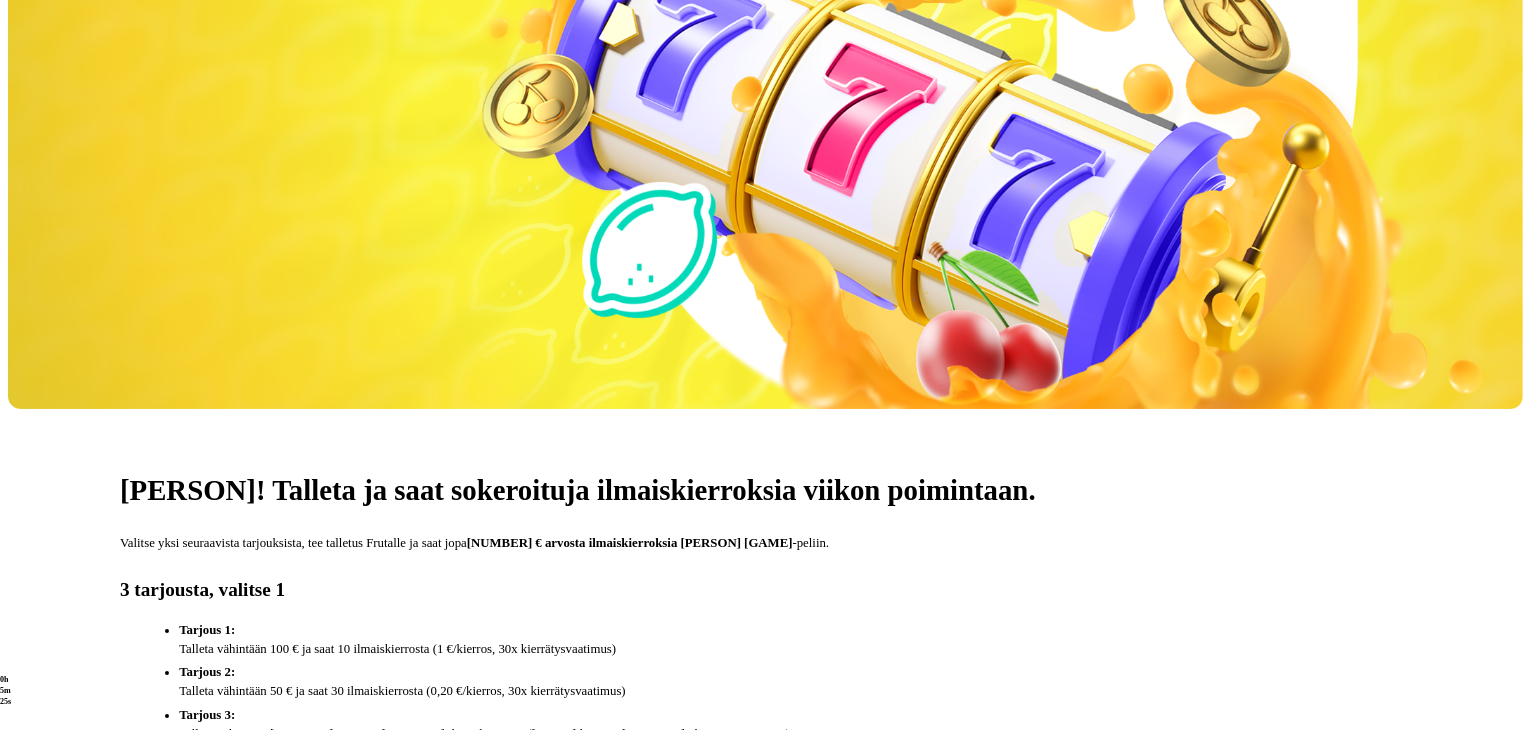 click on "[NUMBER] € arvosta ilmaiskierroksia [PERSON] [GAME]" at bounding box center (630, 543) 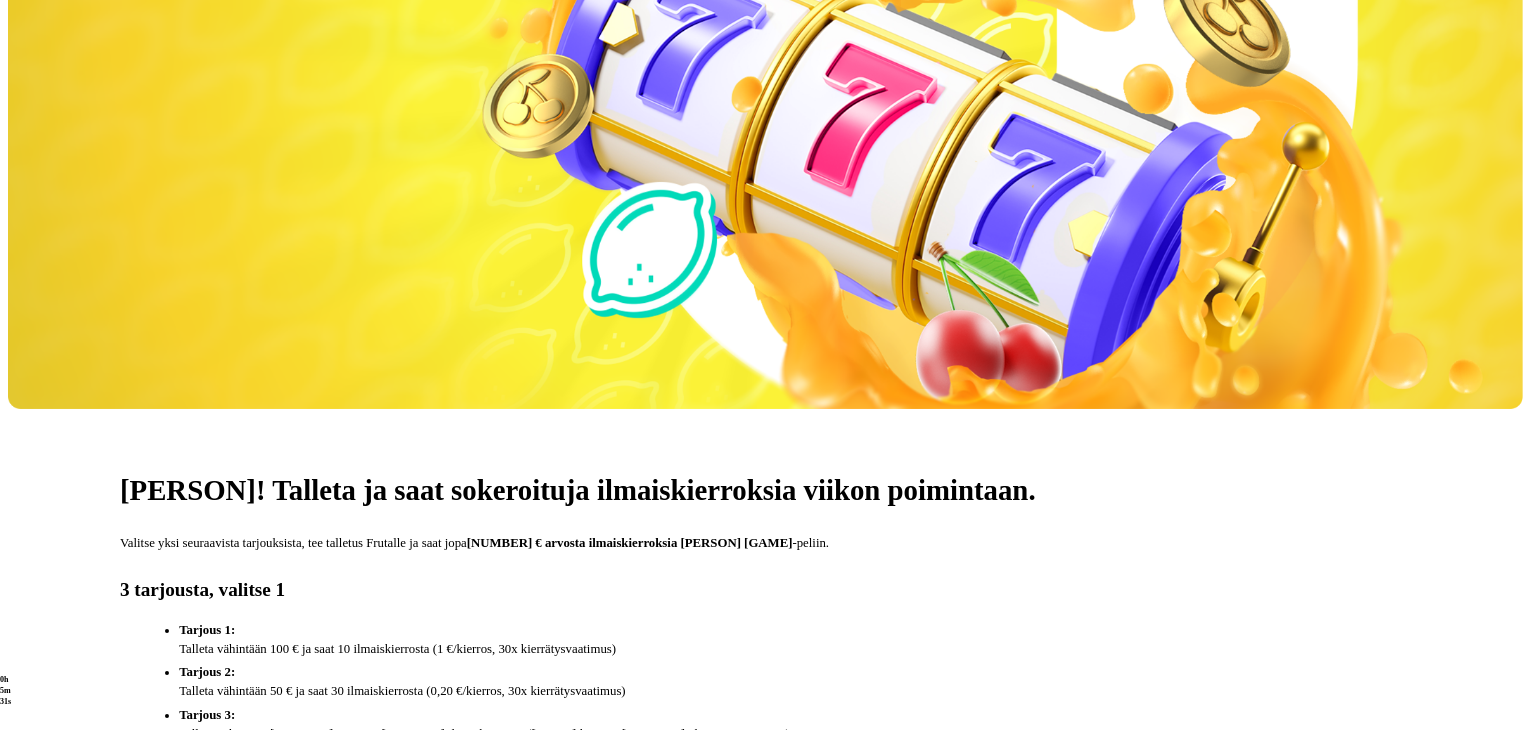 click on "Palkkiot" at bounding box center (79, -216) 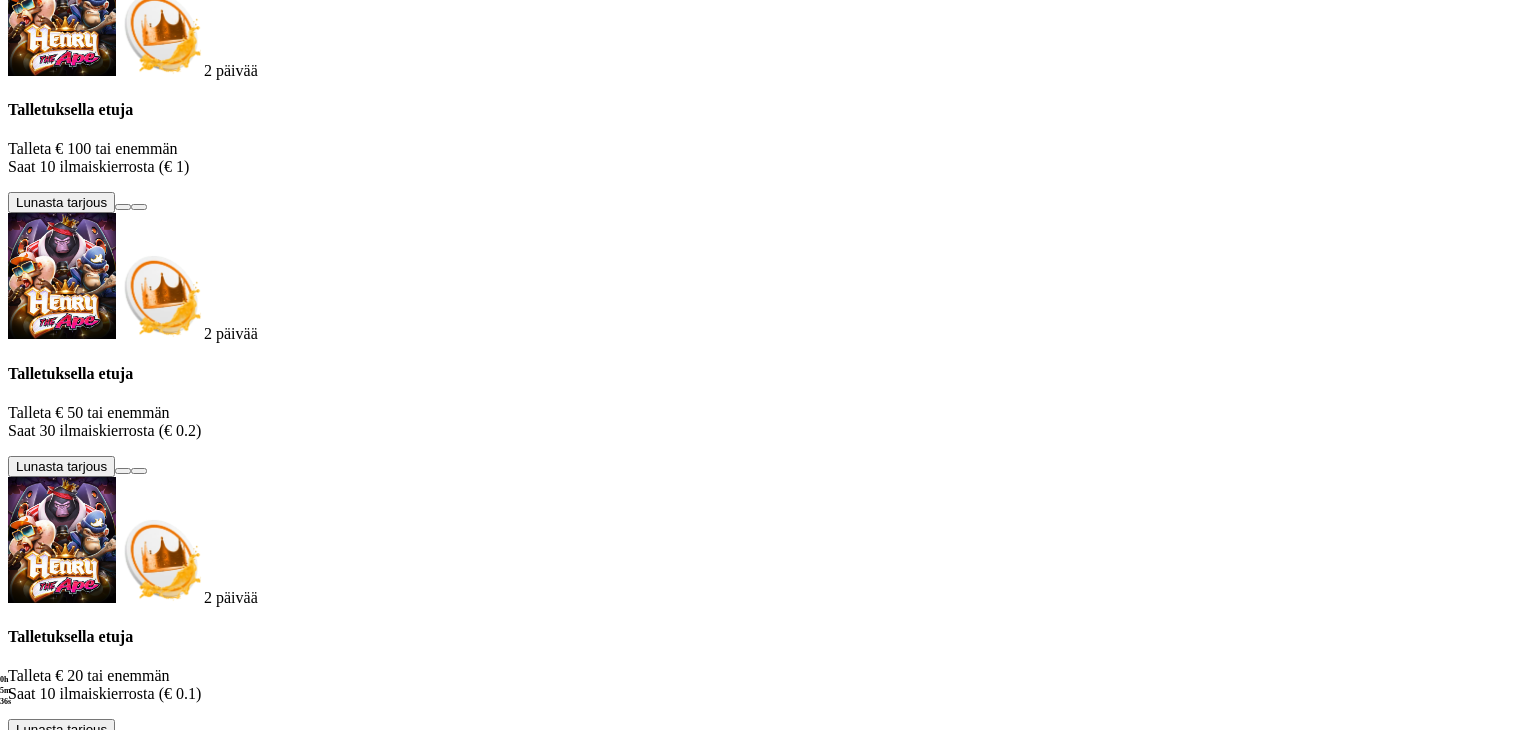 click at bounding box center [123, 734] 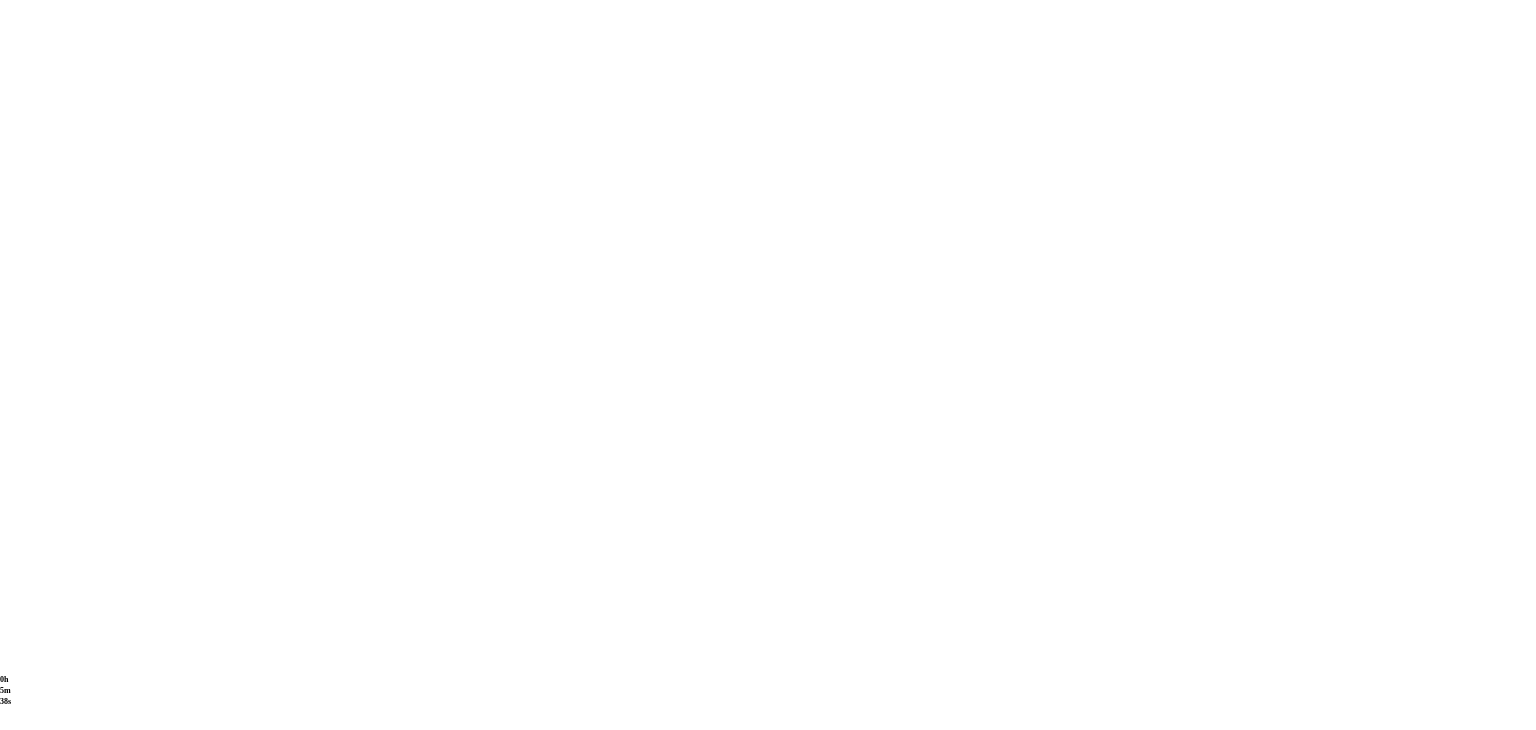 click on "Palkkiot" at bounding box center (79, -216) 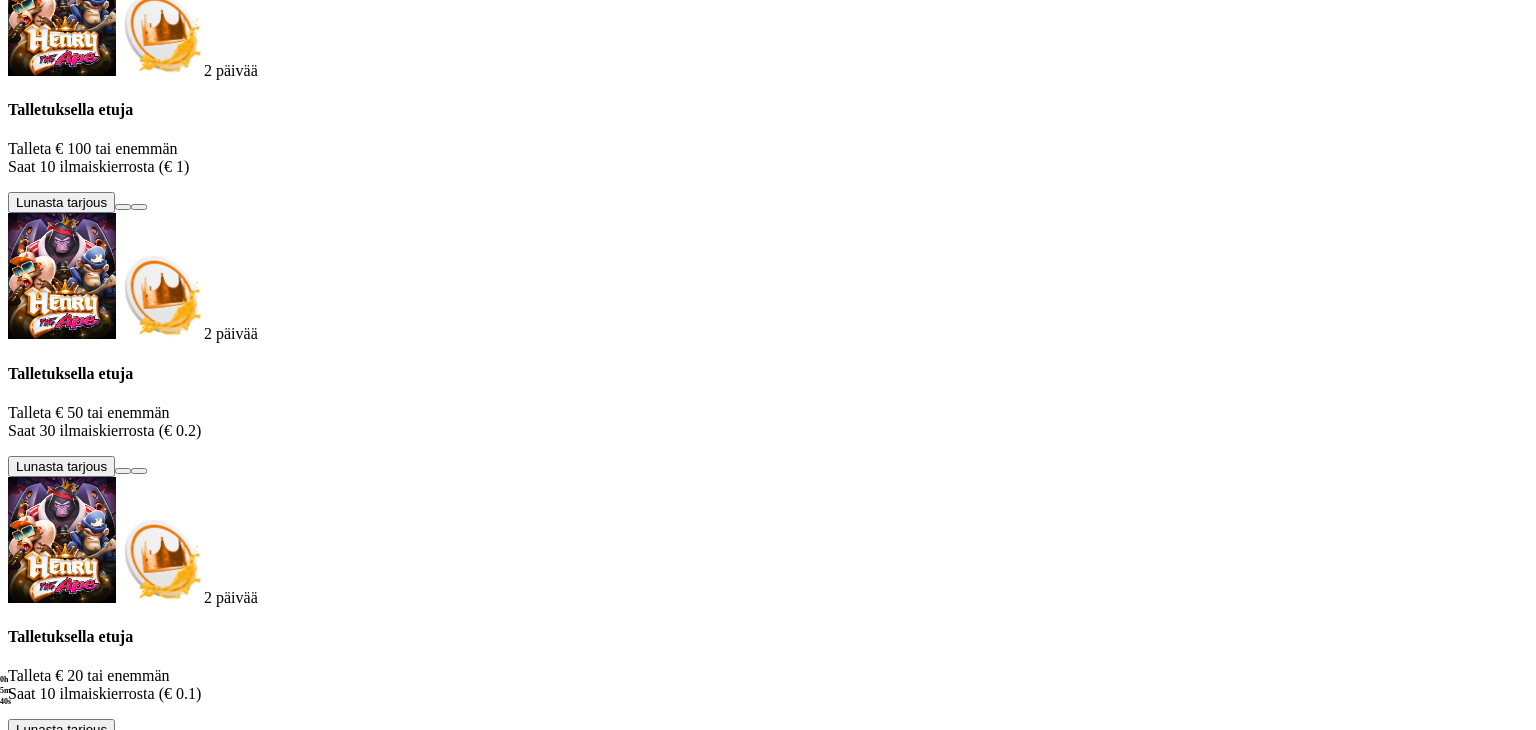 click on "Tarjoukset" at bounding box center (81, -197) 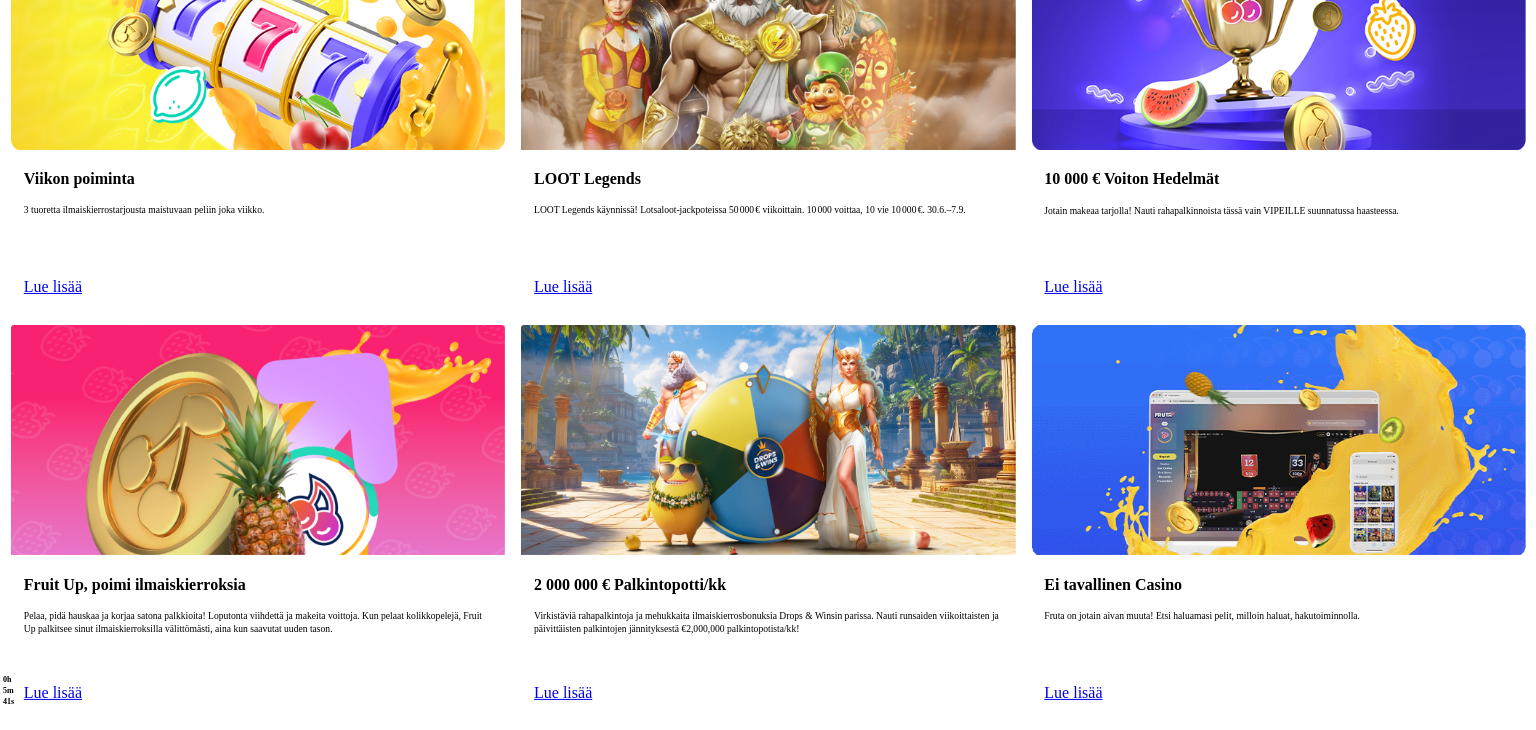scroll, scrollTop: 0, scrollLeft: 0, axis: both 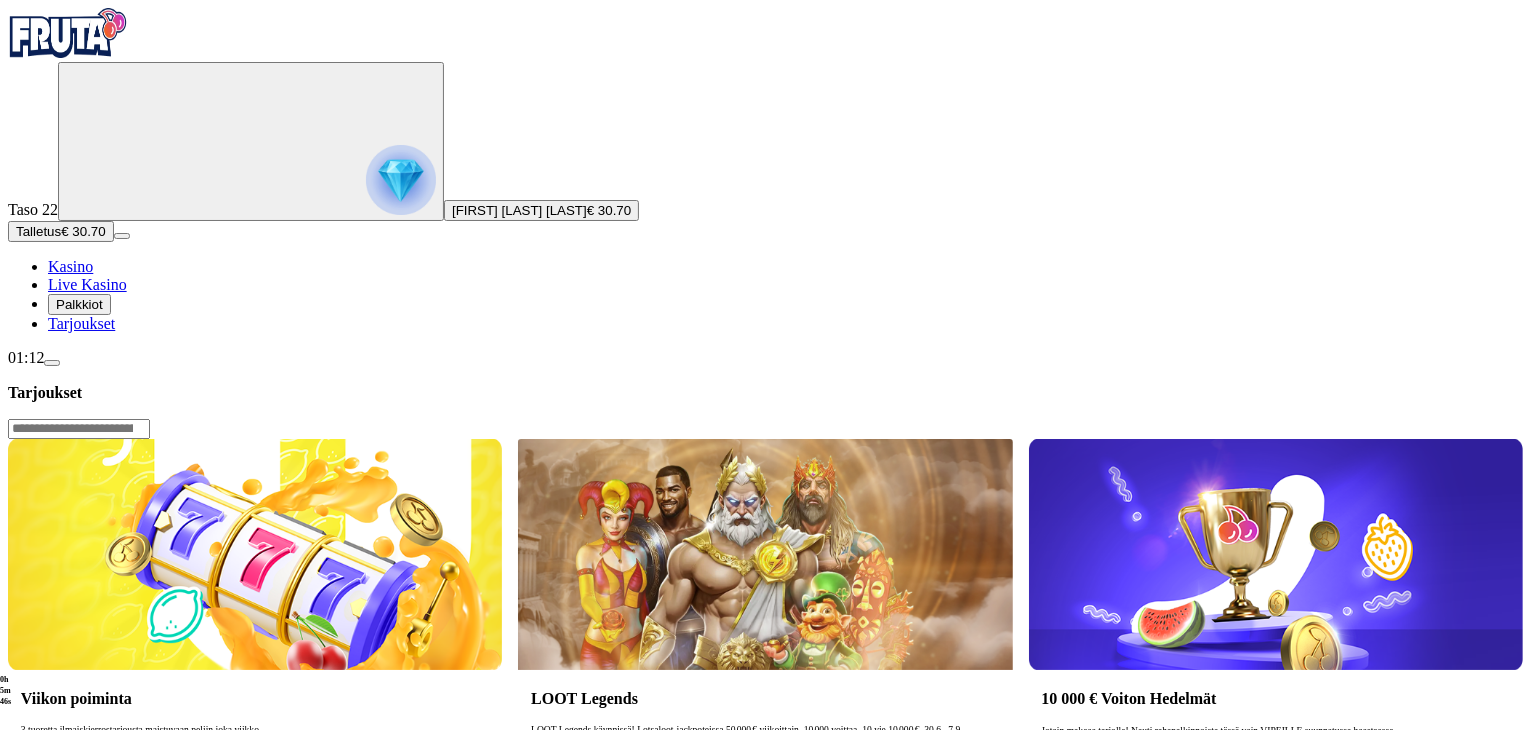 click on "Palkkiot" at bounding box center [79, 304] 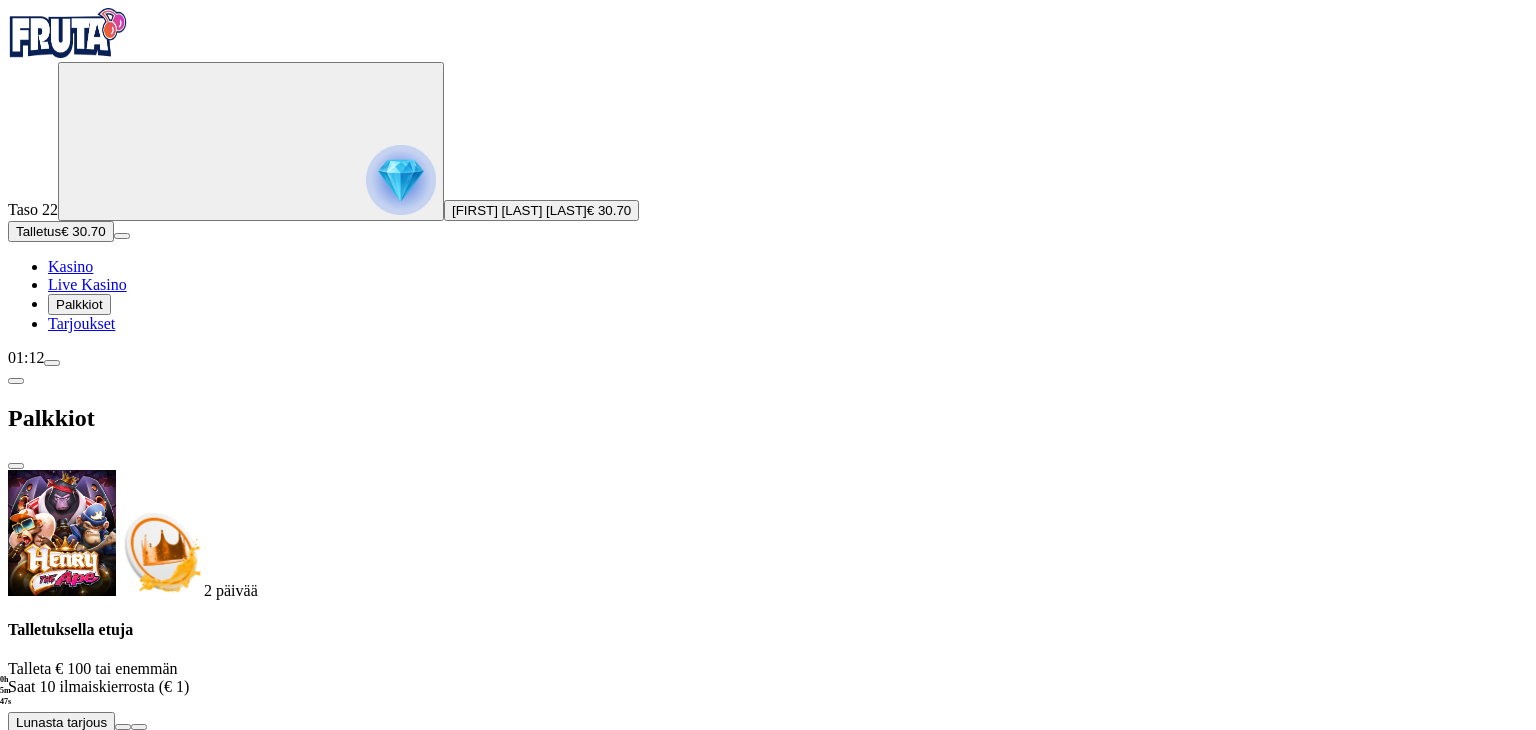 click at bounding box center [123, 1254] 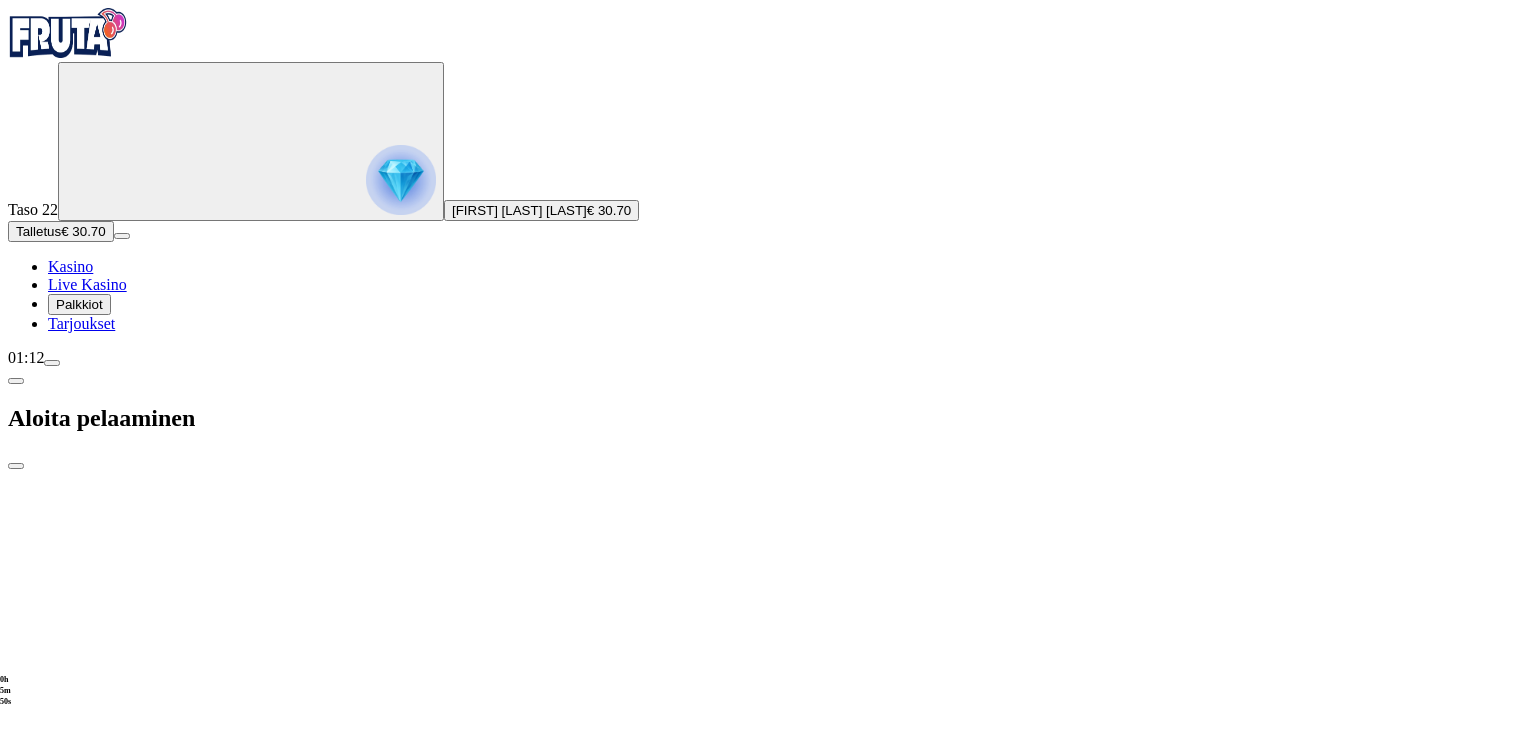 click on "Kasino" at bounding box center [70, 266] 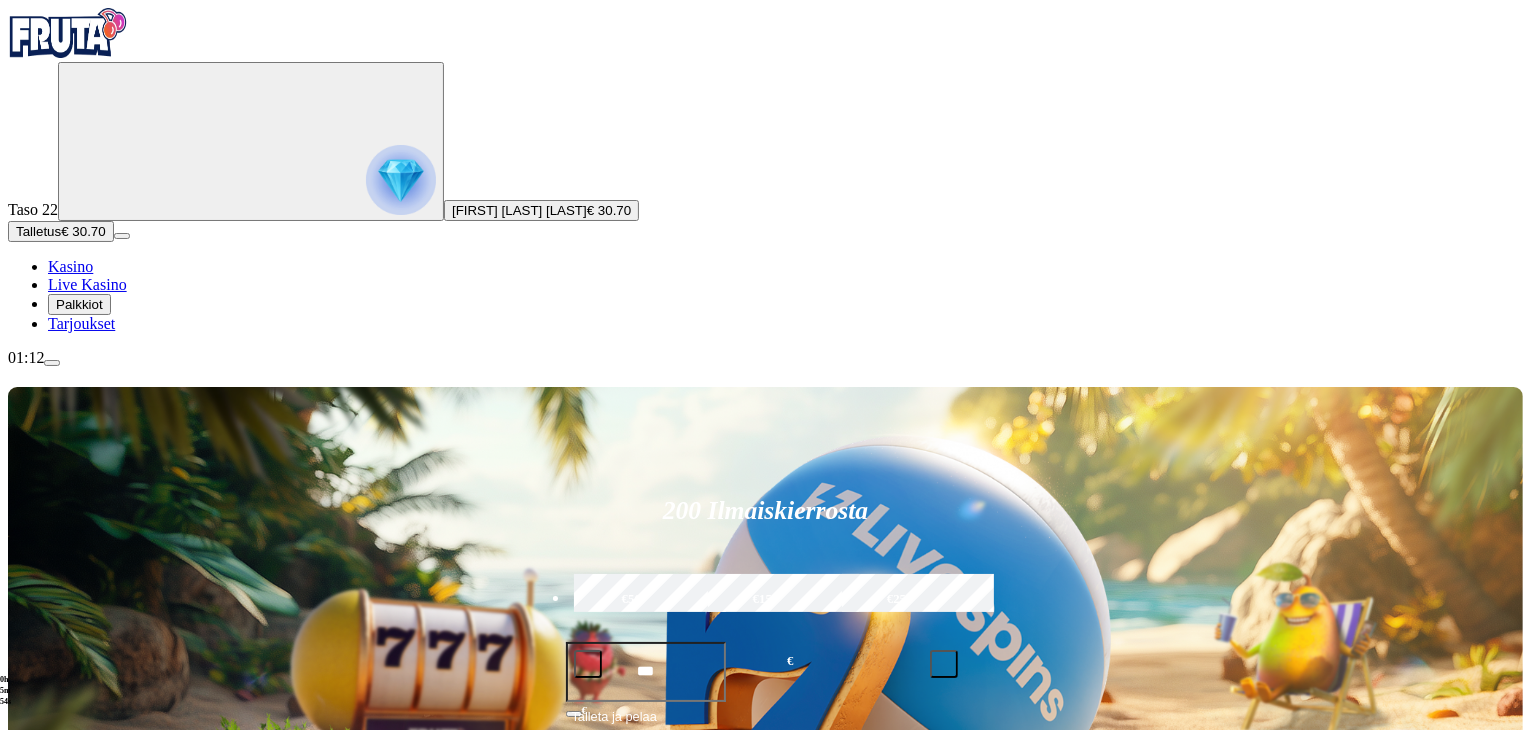 click on "Pelaa nyt" at bounding box center [77, 1677] 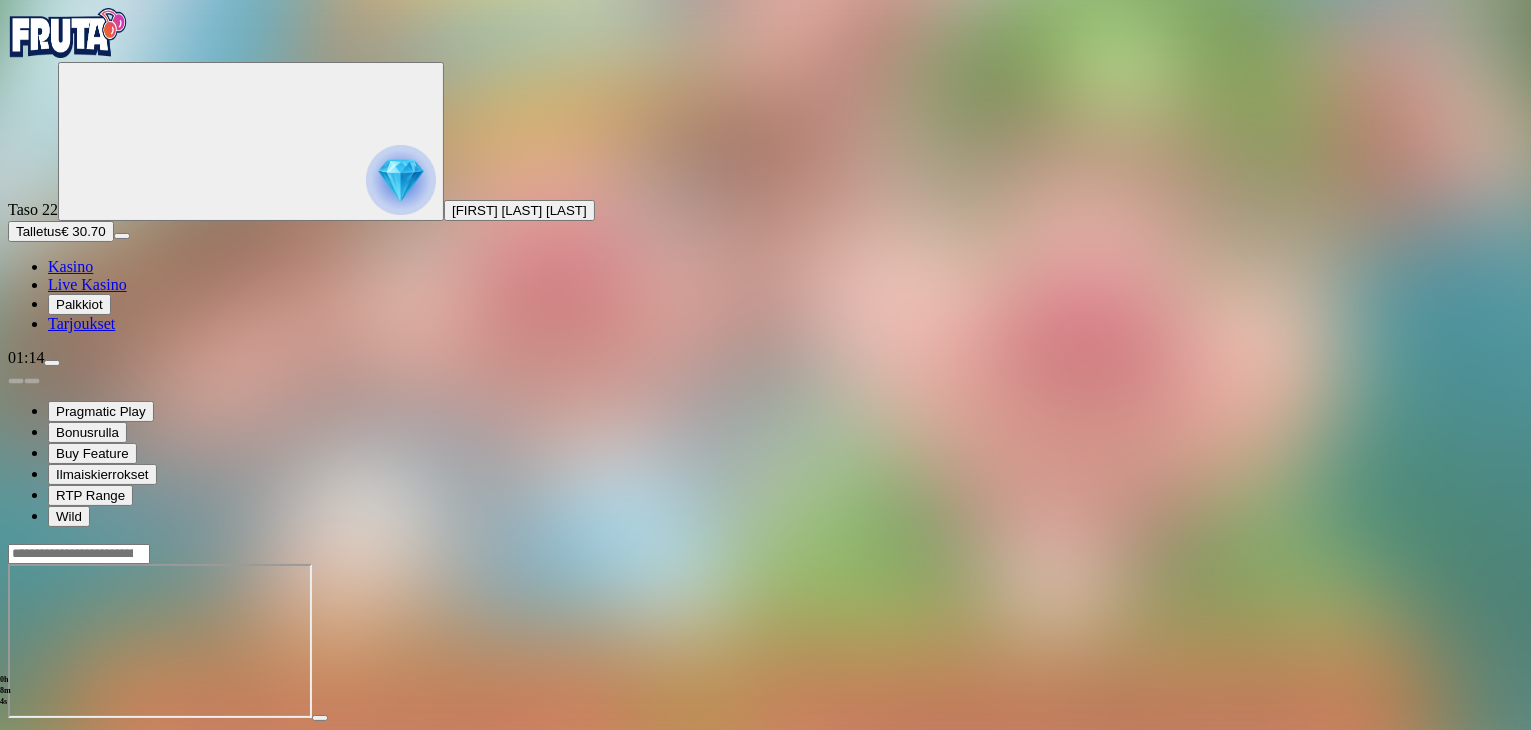 click on "Kasino" at bounding box center [70, 266] 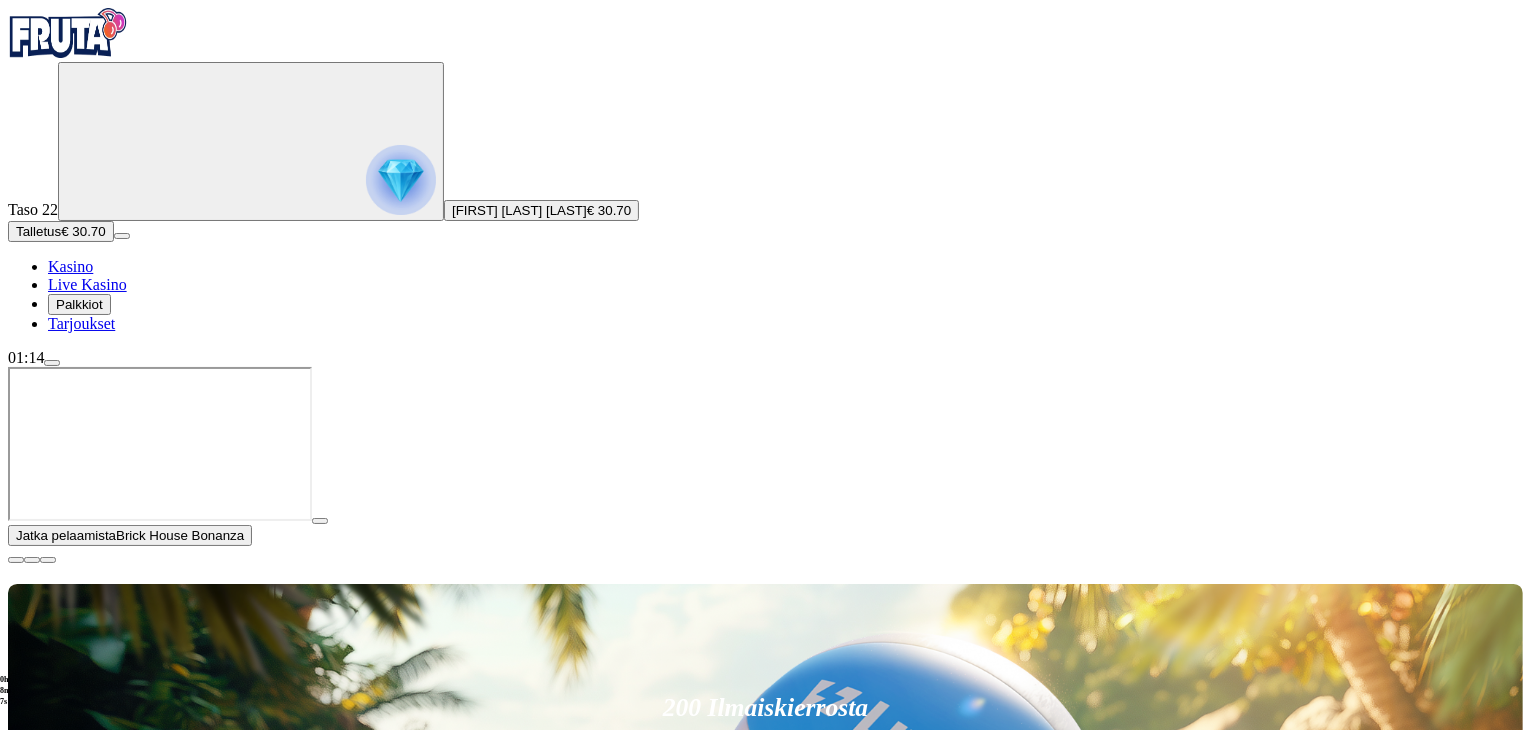 click on "Talletus € 30.70" at bounding box center (61, 231) 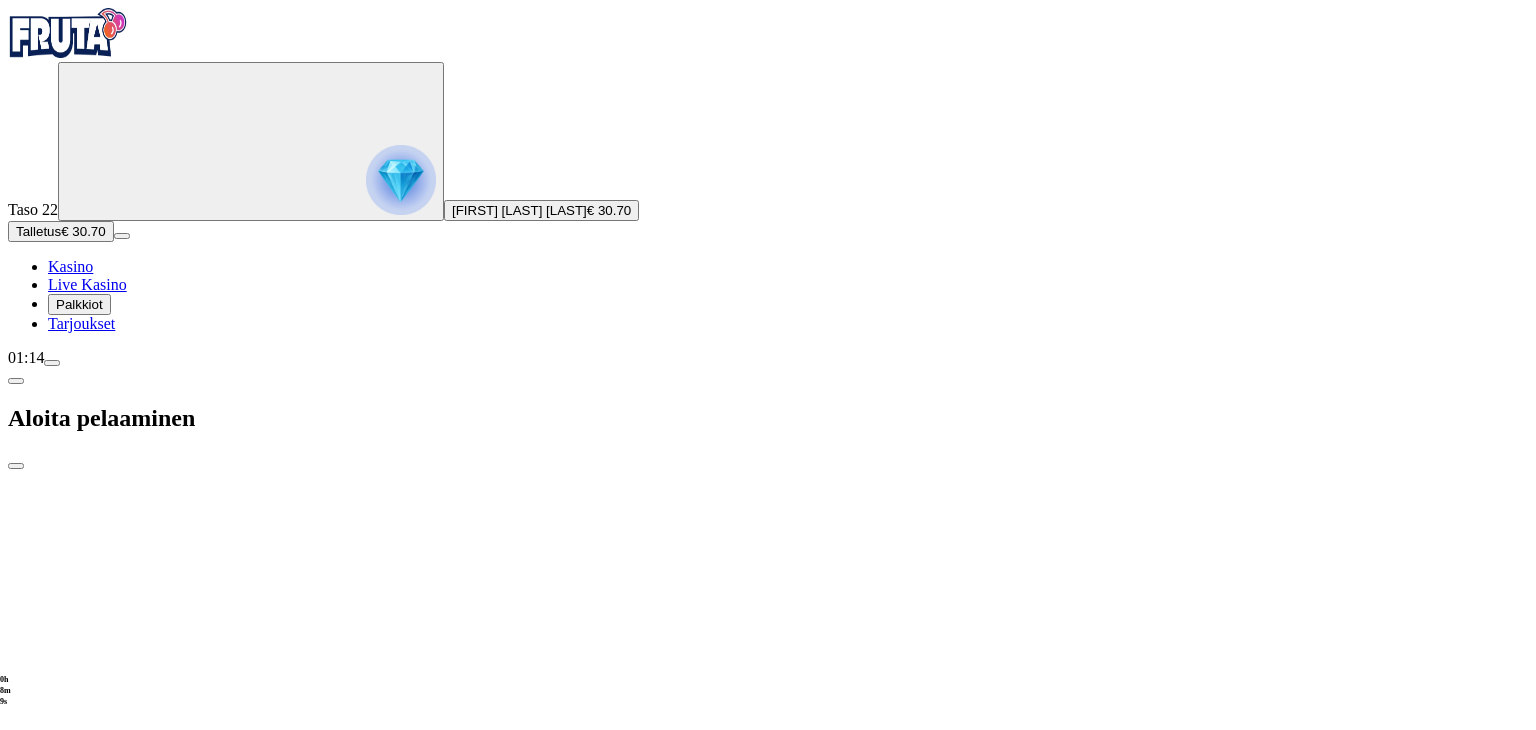click on "Palkkiot" at bounding box center [79, 304] 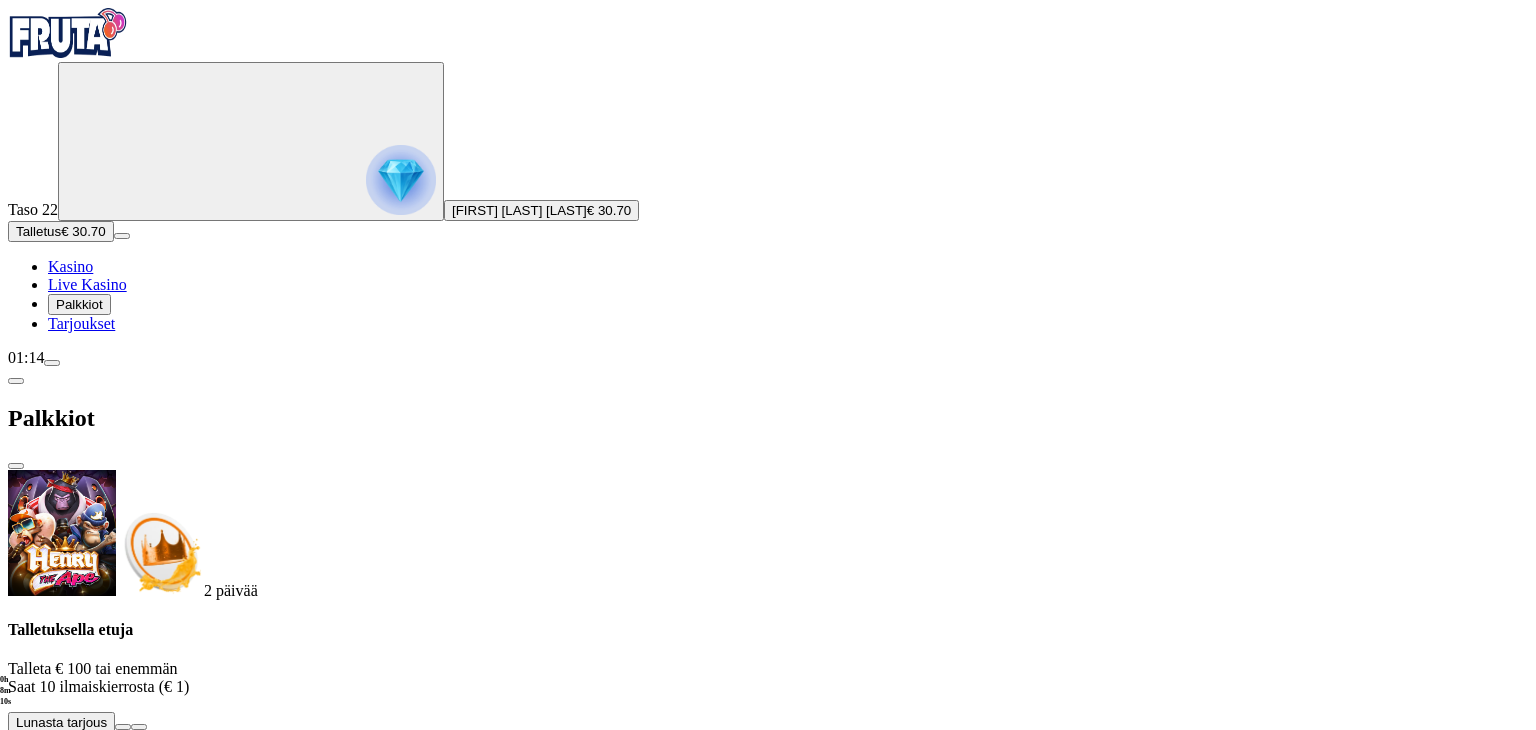 click at bounding box center (52, 1304) 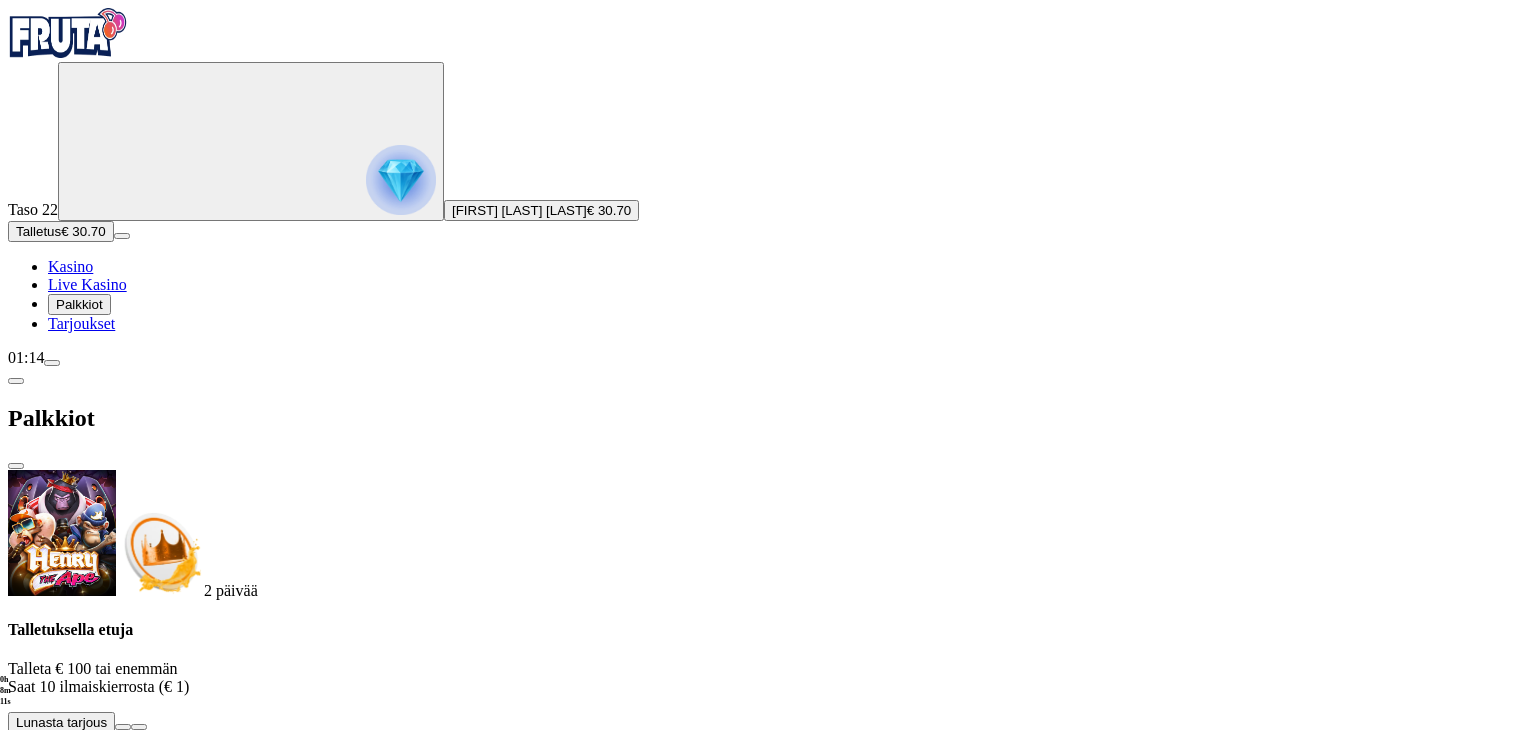 click on "Tarjoukset" at bounding box center [81, 323] 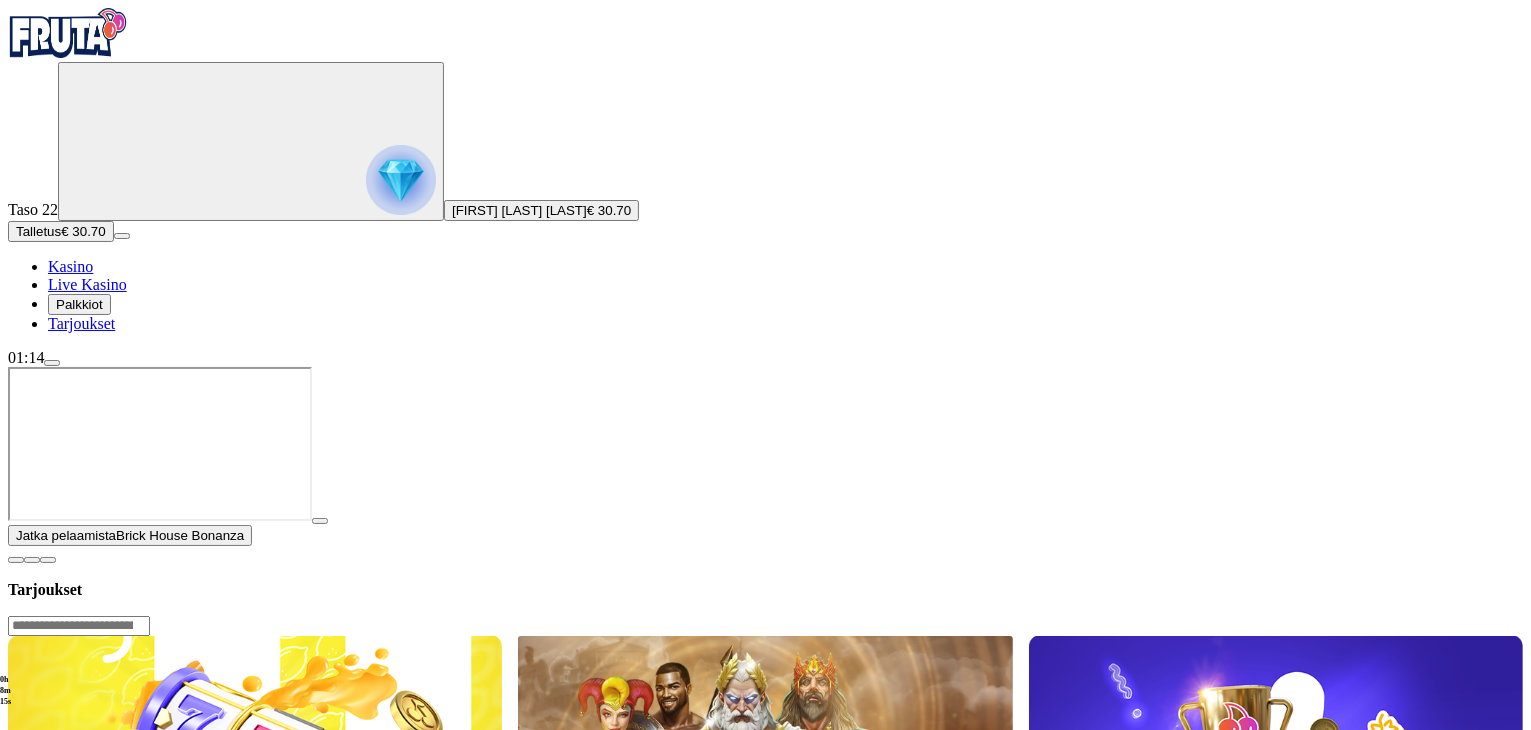 click at bounding box center (52, 363) 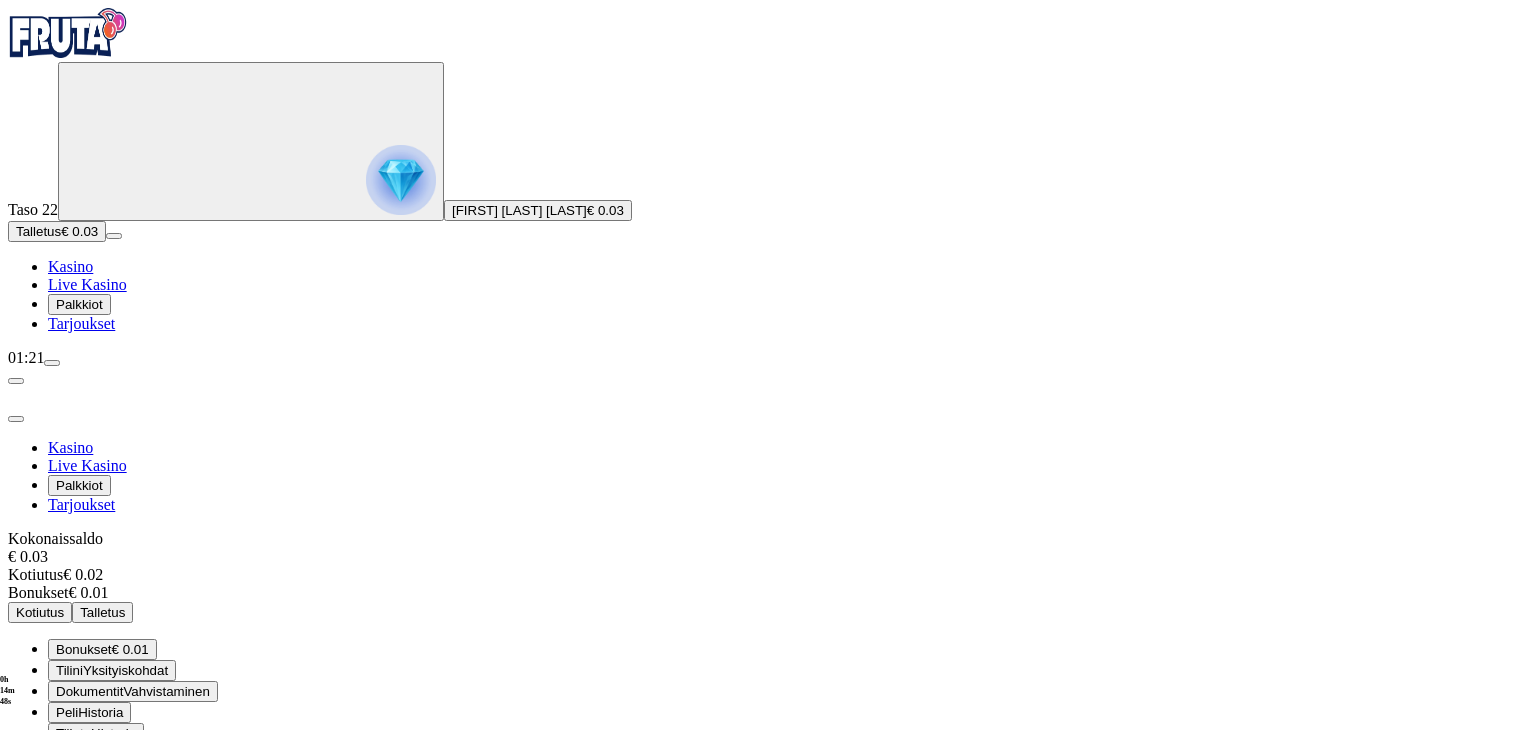 click on "Palkkiot" at bounding box center [79, 304] 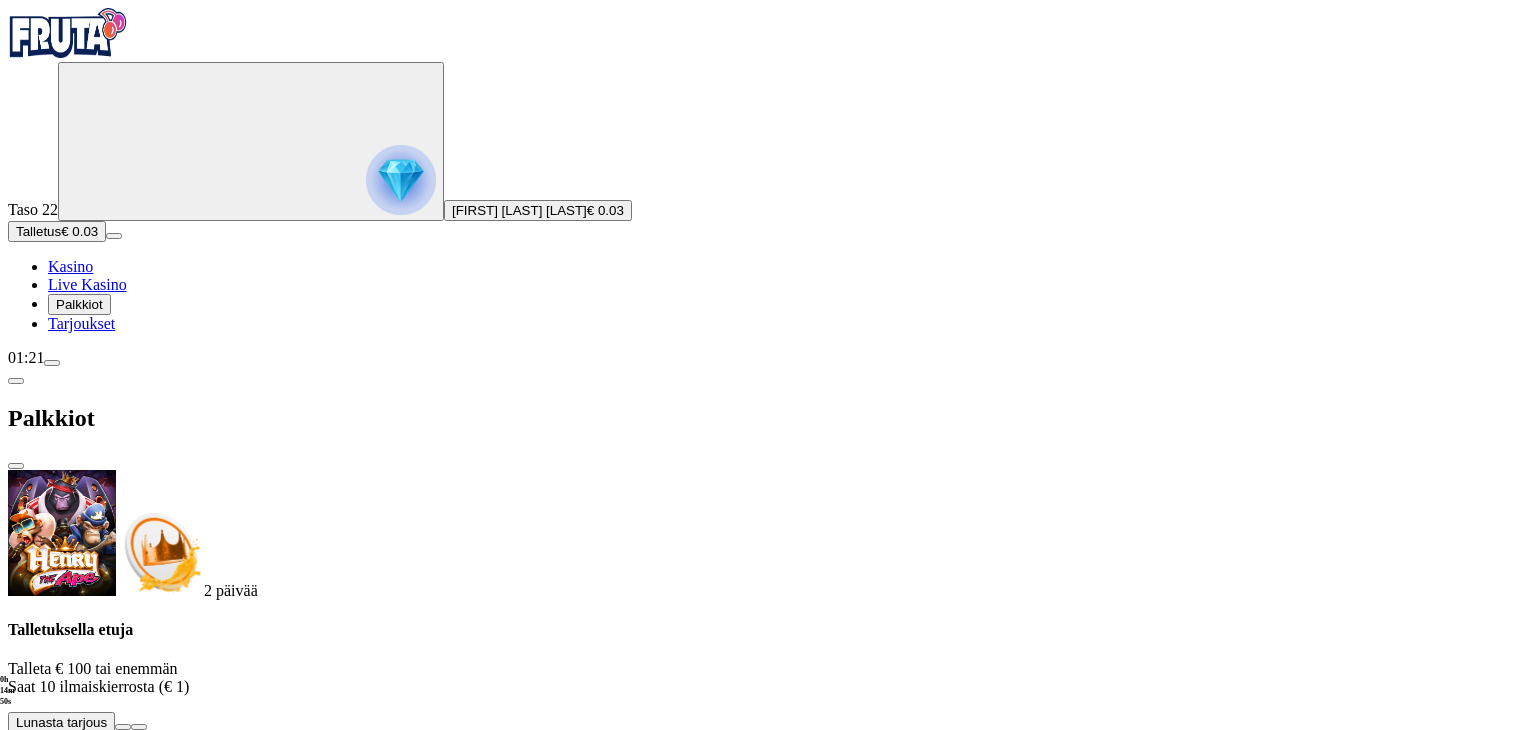 click at bounding box center [52, 1304] 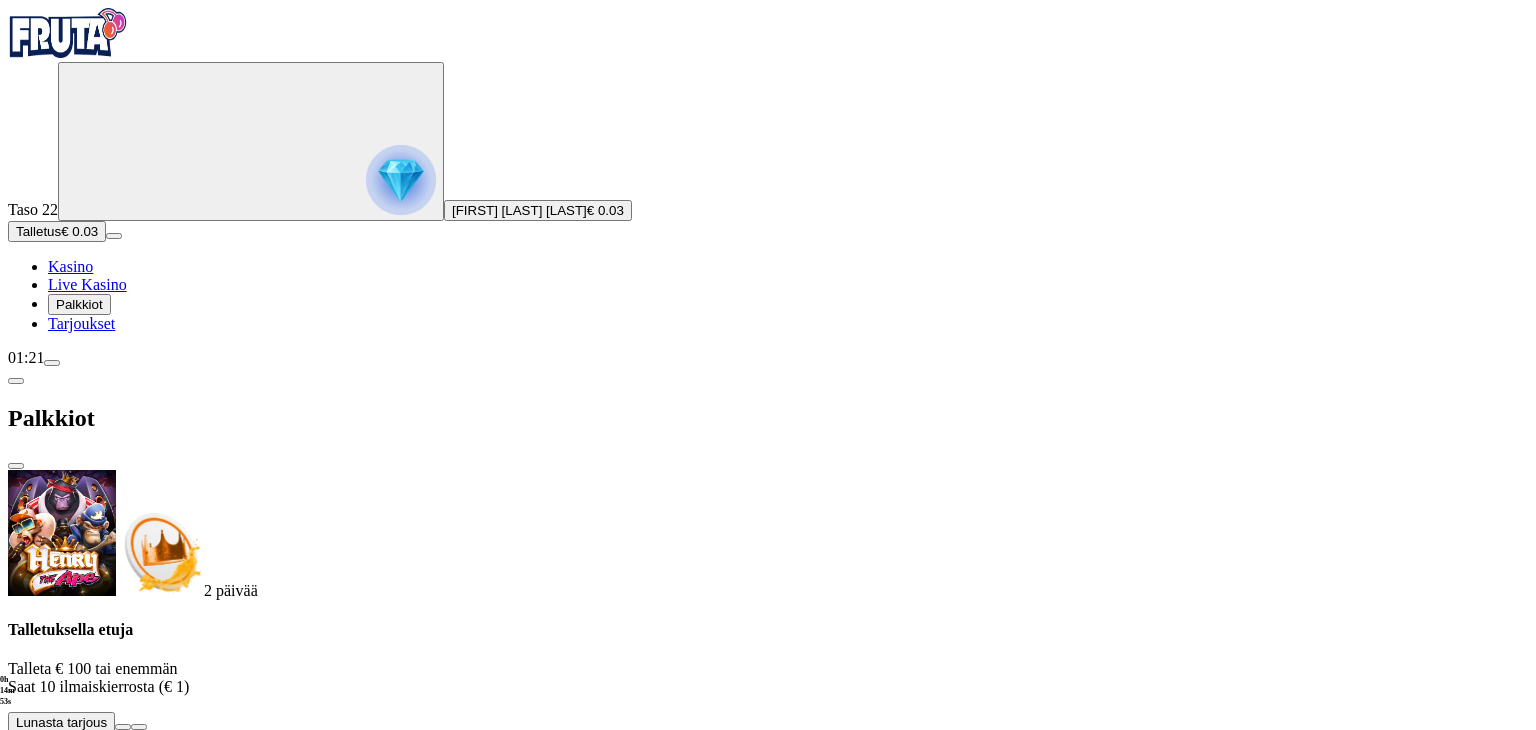 click at bounding box center (123, 1254) 